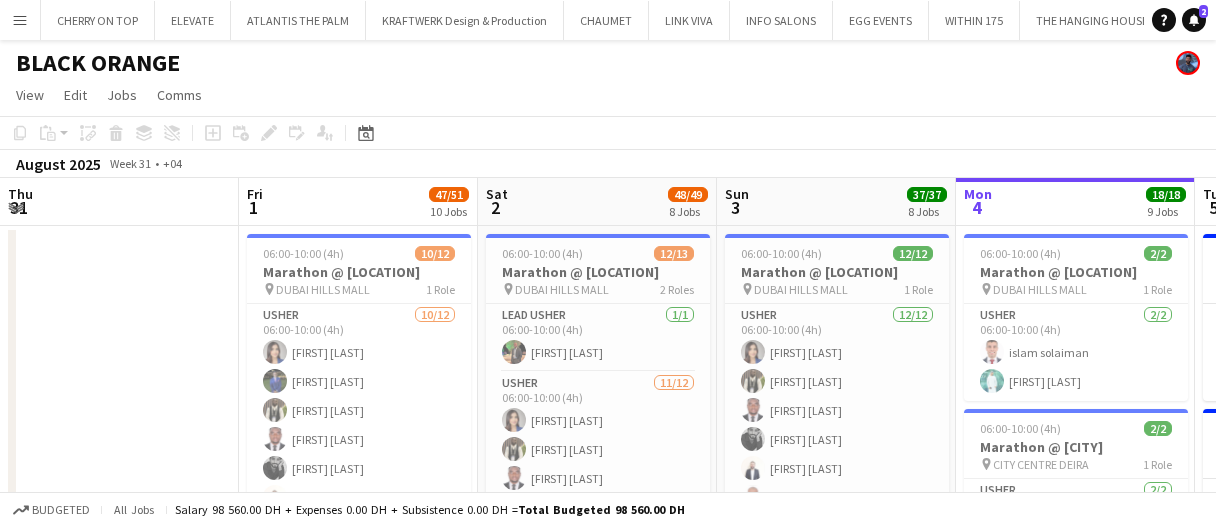 scroll, scrollTop: 0, scrollLeft: 0, axis: both 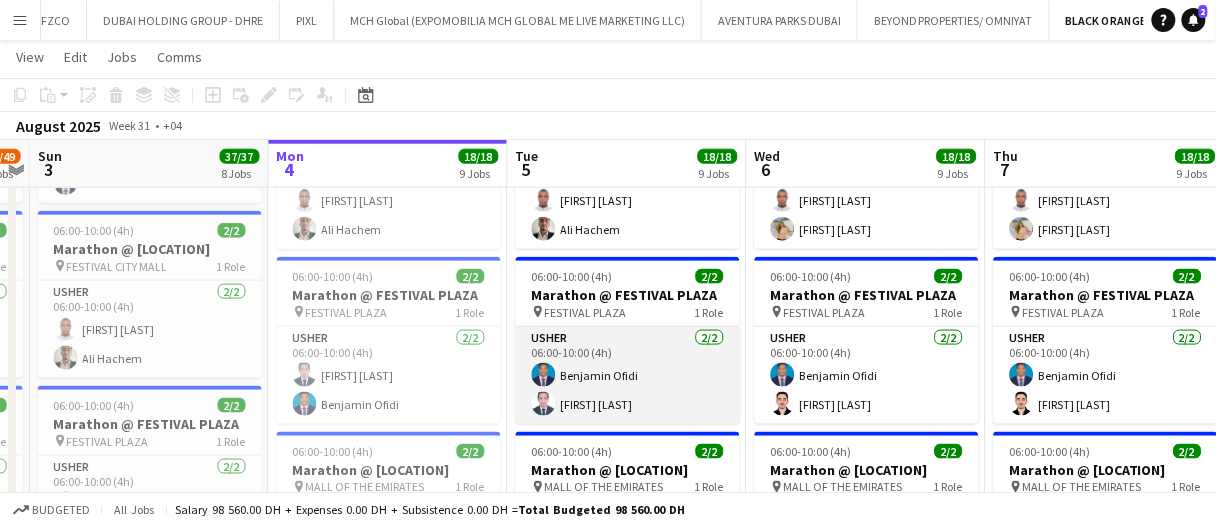 click on "Usher   2/2   06:00-10:00 (4h)
[FIRST] [LAST] [FIRST] [LAST]" at bounding box center (628, 375) 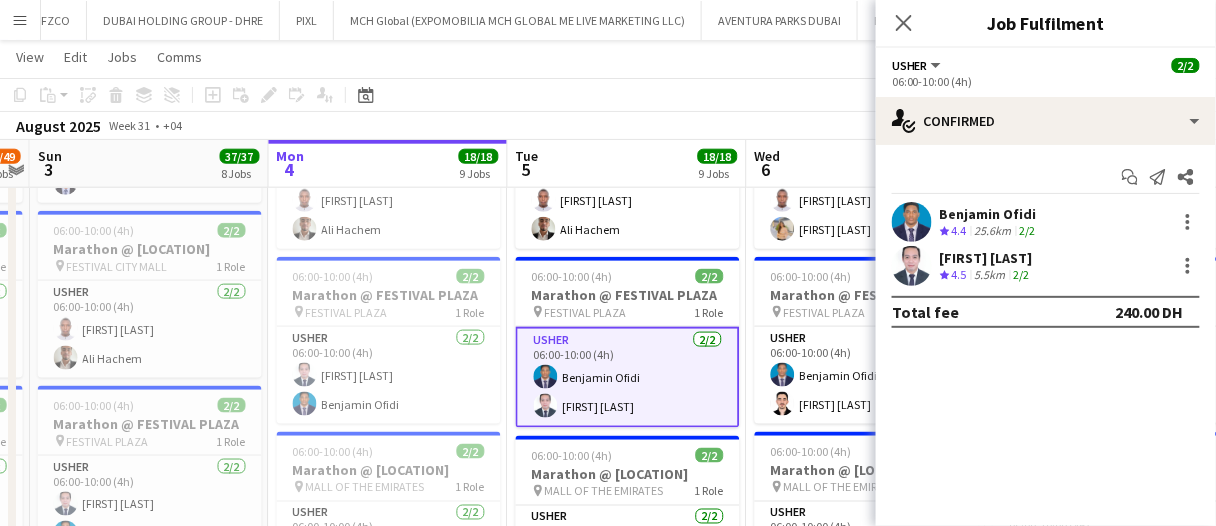 click on "[FIRST] [LAST]
4.5   5.5km  2/2" at bounding box center [1046, 266] 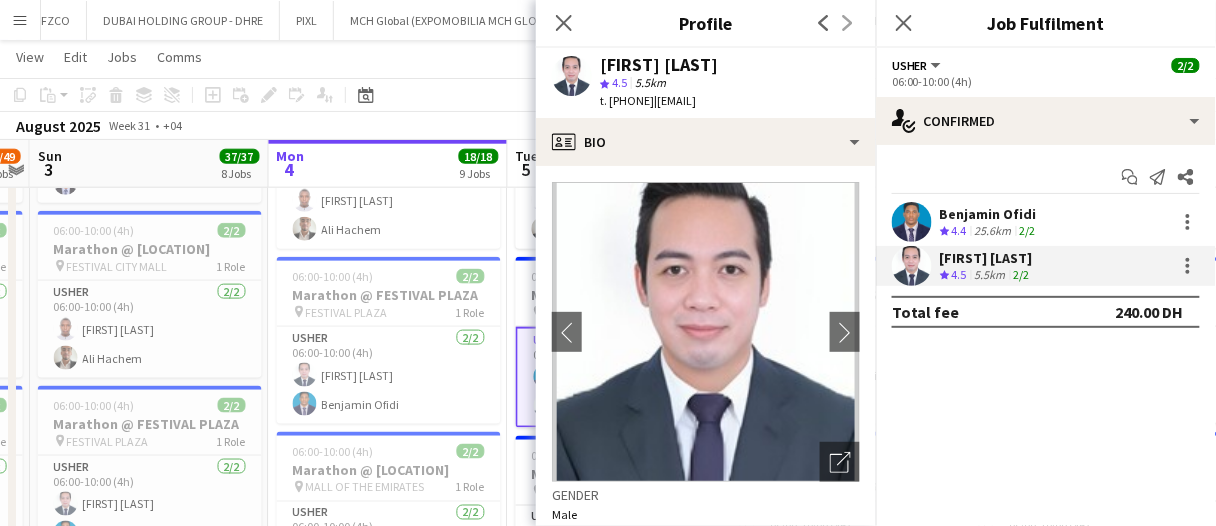 click on "25.6km" at bounding box center [993, 231] 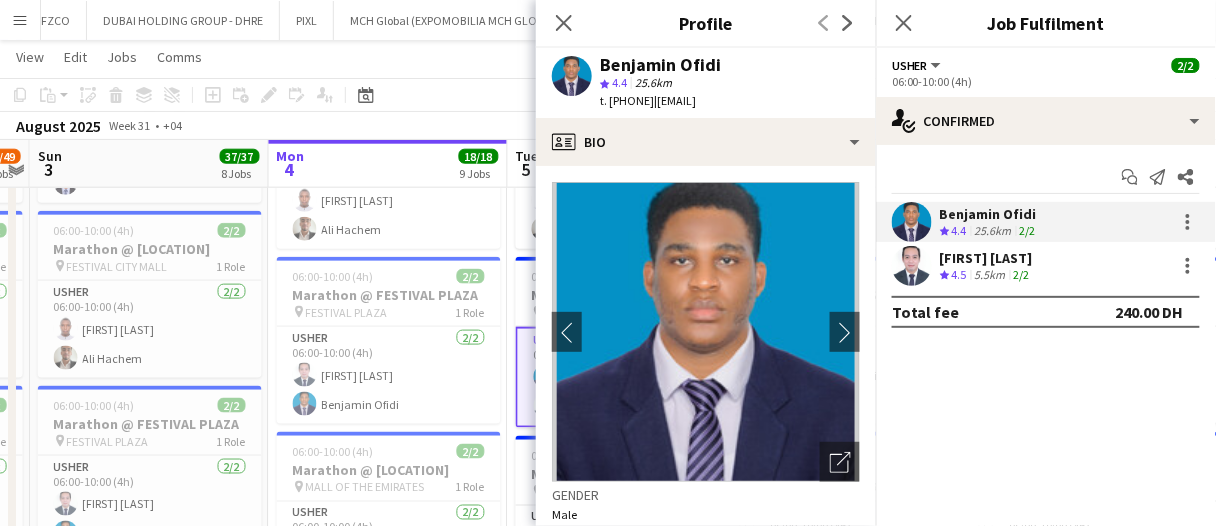 click on "Close pop-in" 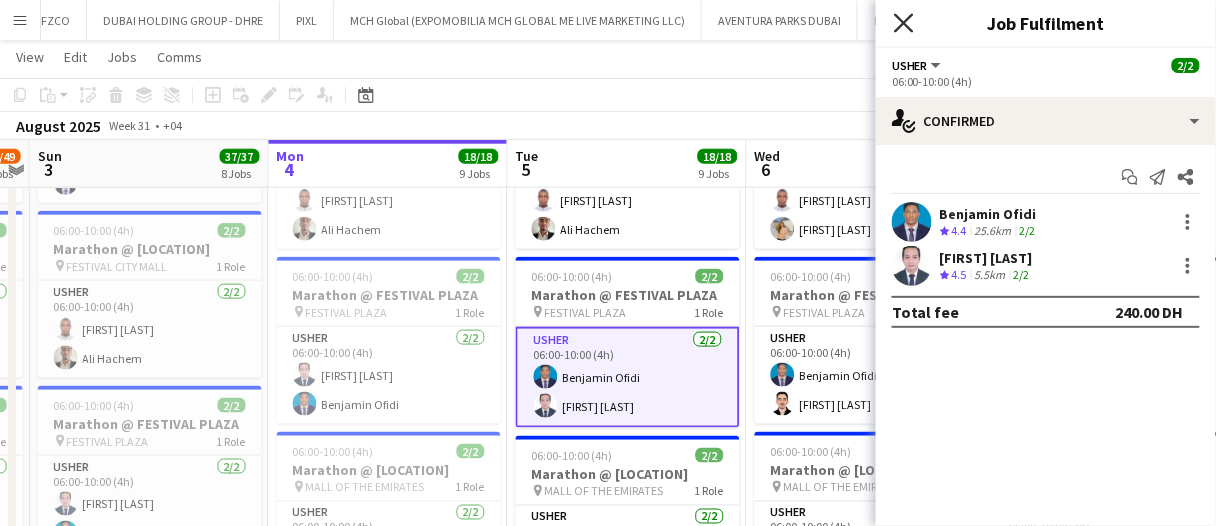 click on "Close pop-in" 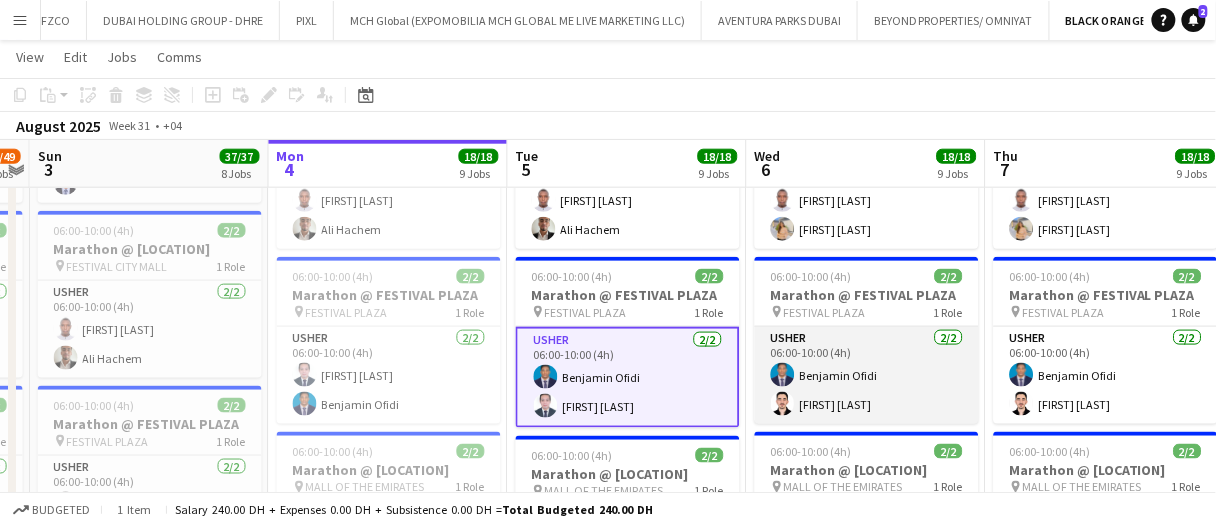 click on "Usher   2/2   06:00-10:00 (4h)
[FIRST] [LAST] [FIRST] [LAST]" at bounding box center (867, 375) 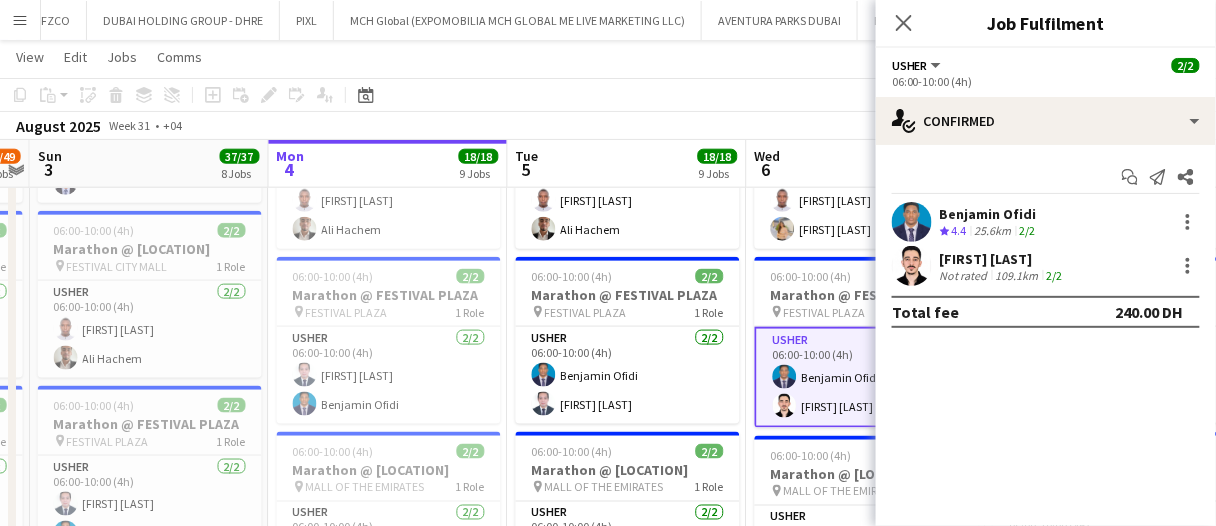 click on "Not rated" at bounding box center [966, 275] 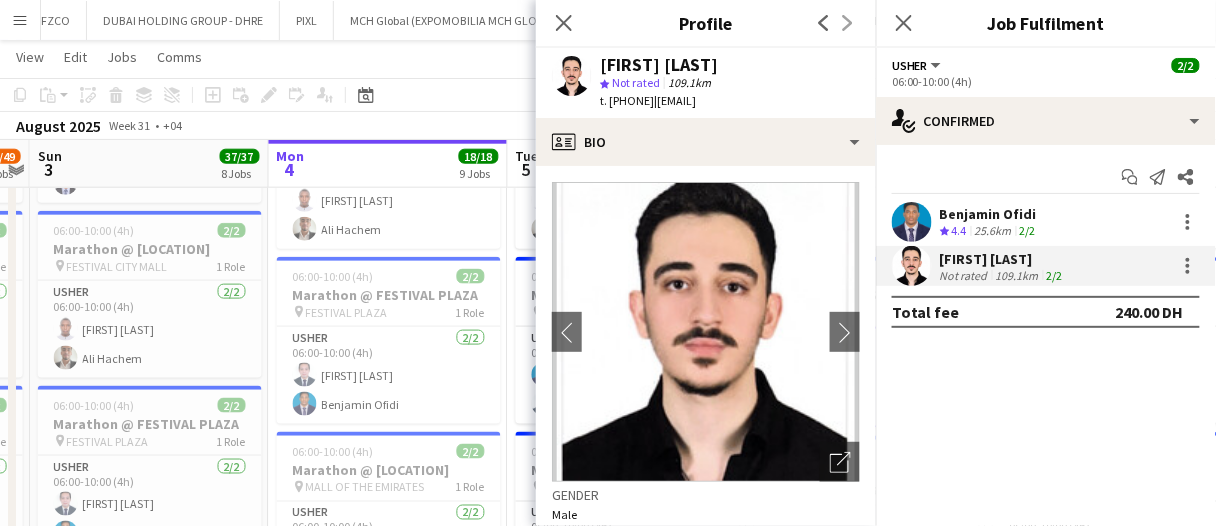 click on "Copy
Paste
Paste   Ctrl+V Paste with crew  Ctrl+Shift+V
Paste linked Job
Delete
Group
Ungroup
Add job
Add linked Job
Edit
Edit linked Job
Applicants
Date picker
AUG 2025 AUG 2025 Monday M Tuesday T Wednesday W Thursday T Friday F Saturday S Sunday S  AUG   1   2   3   4   5   6   7   8   9   10   11   12   13   14   15   16   17   18   19   20   21   22   23   24   25   26   27   28   29   30   31
Comparison range
Comparison range
Today" 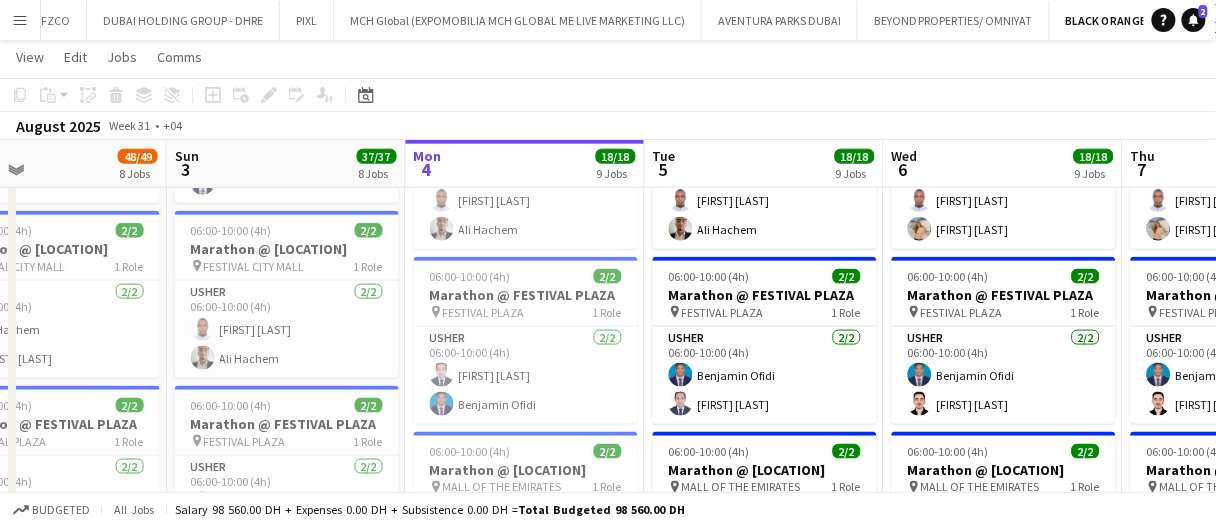 scroll, scrollTop: 0, scrollLeft: 514, axis: horizontal 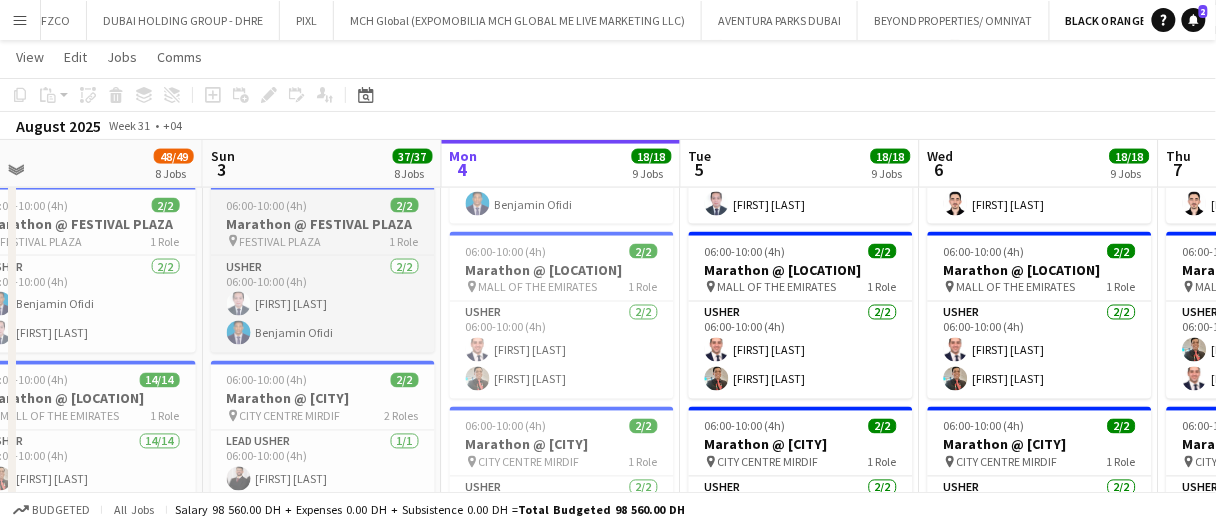 drag, startPoint x: 402, startPoint y: 237, endPoint x: 283, endPoint y: 257, distance: 120.66897 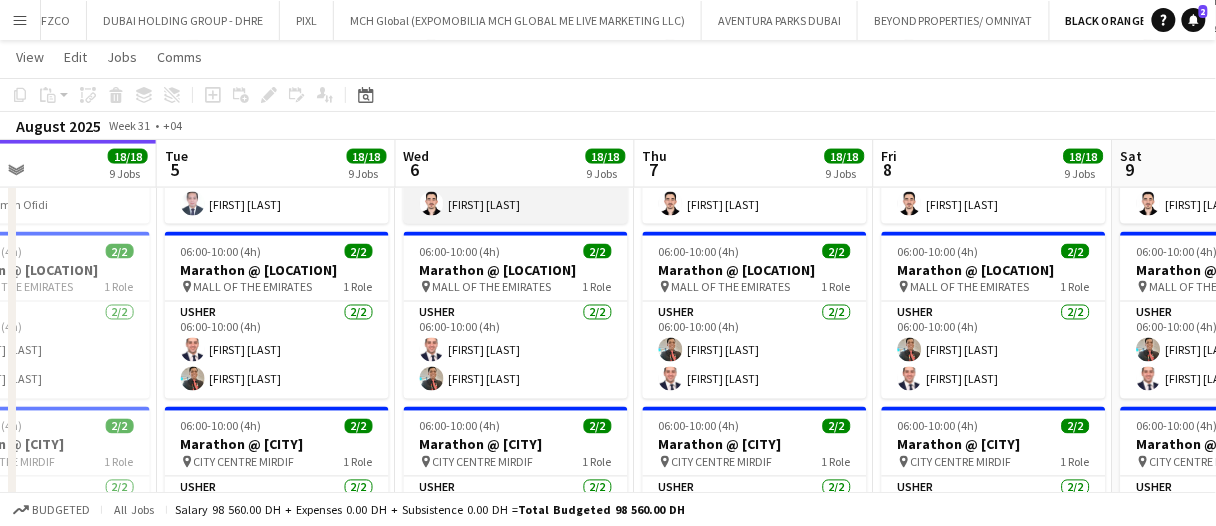 scroll, scrollTop: 0, scrollLeft: 583, axis: horizontal 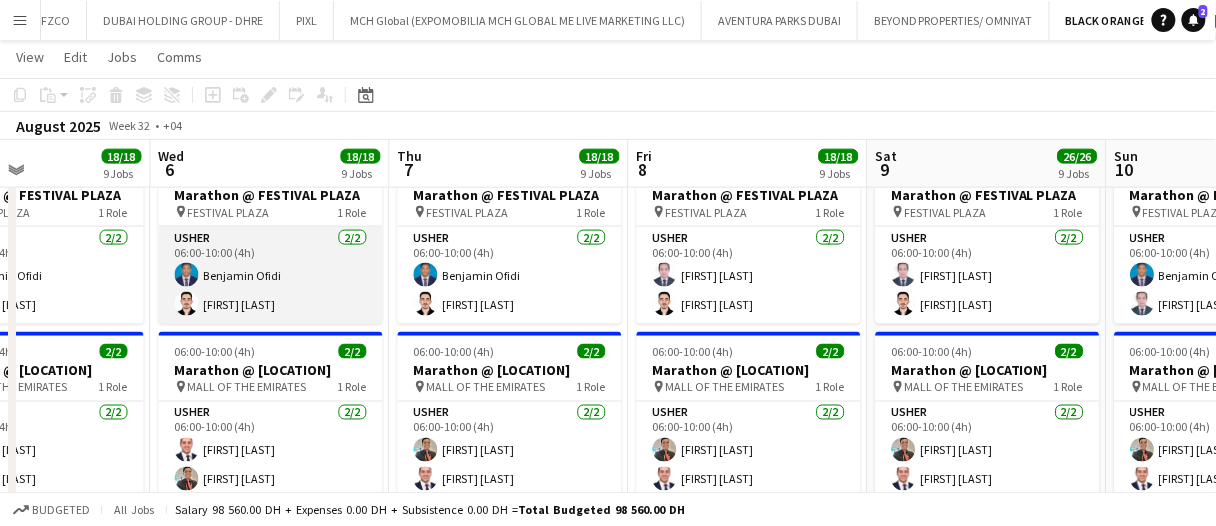 click on "Usher   2/2   06:00-10:00 (4h)
[FIRST] [LAST] [FIRST] [LAST]" at bounding box center [271, 275] 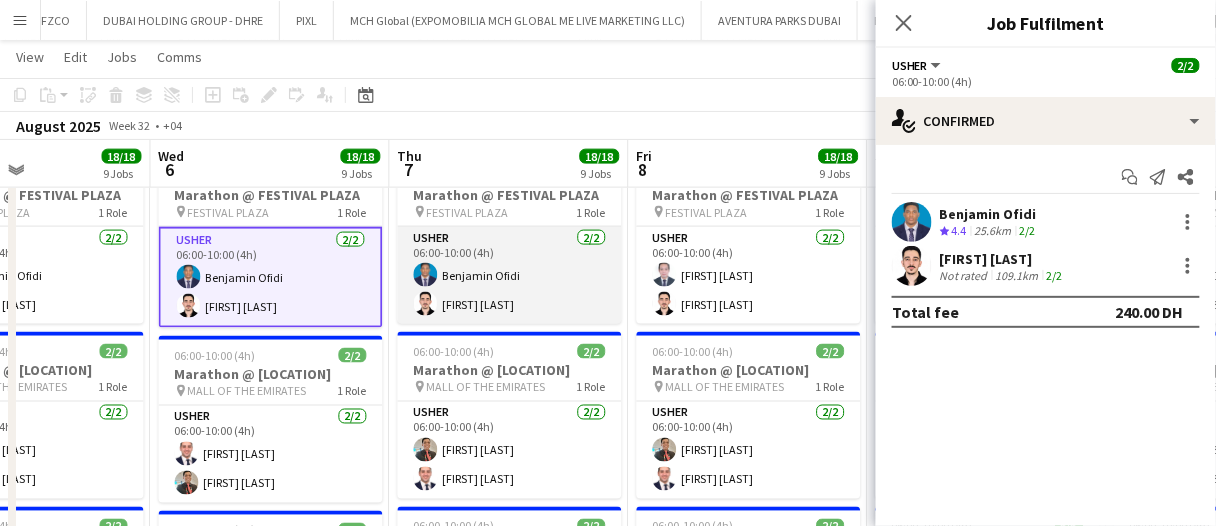 click on "Usher   2/2   06:00-10:00 (4h)
[FIRST] [LAST] [FIRST] [LAST]" at bounding box center [510, 275] 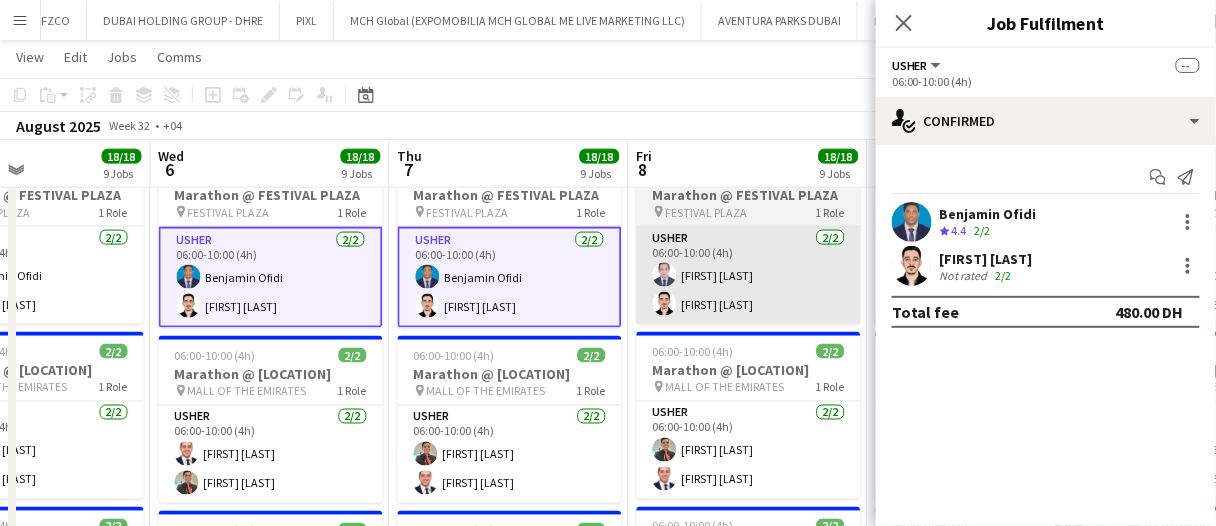 click on "Usher   2/2   06:00-10:00 (4h)
[FIRST] [LAST] [FIRST] [LAST]" at bounding box center [749, 275] 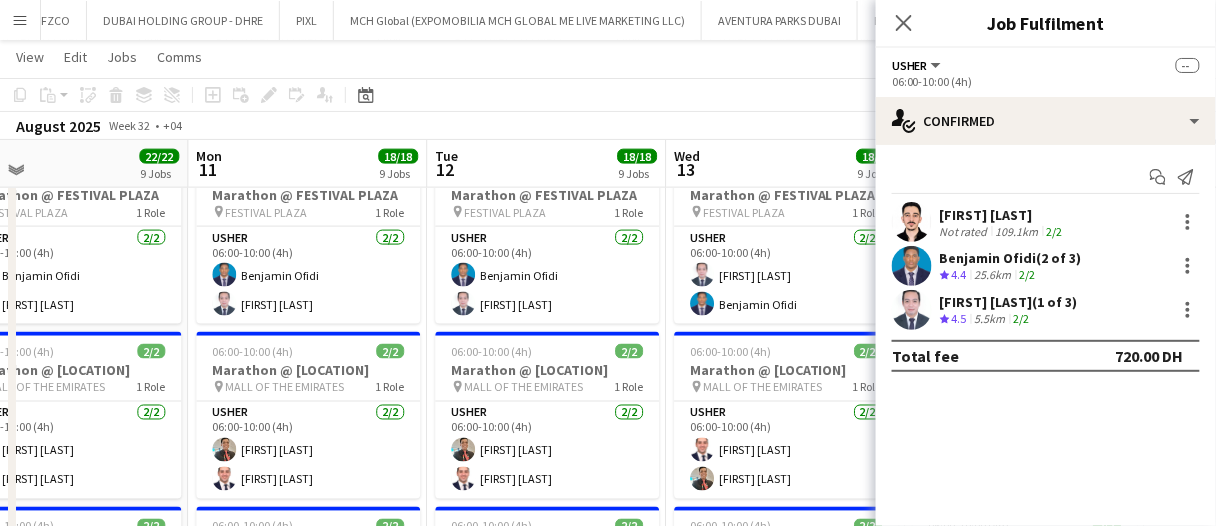 scroll, scrollTop: 0, scrollLeft: 529, axis: horizontal 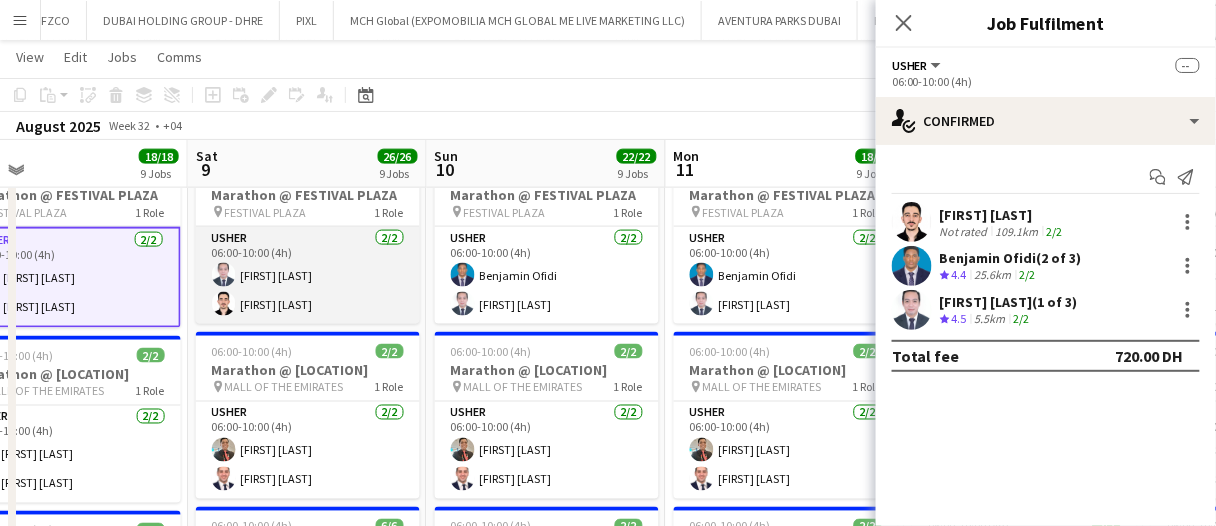click on "Usher   2/2   06:00-10:00 (4h)
[FIRST] [LAST] [FIRST] [LAST]" at bounding box center [308, 275] 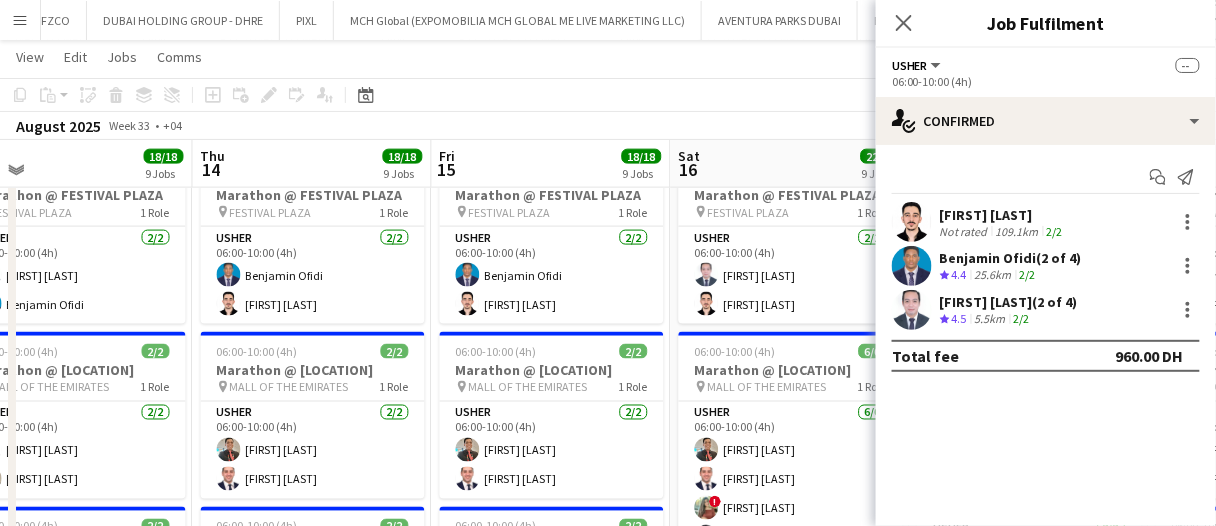 scroll, scrollTop: 0, scrollLeft: 785, axis: horizontal 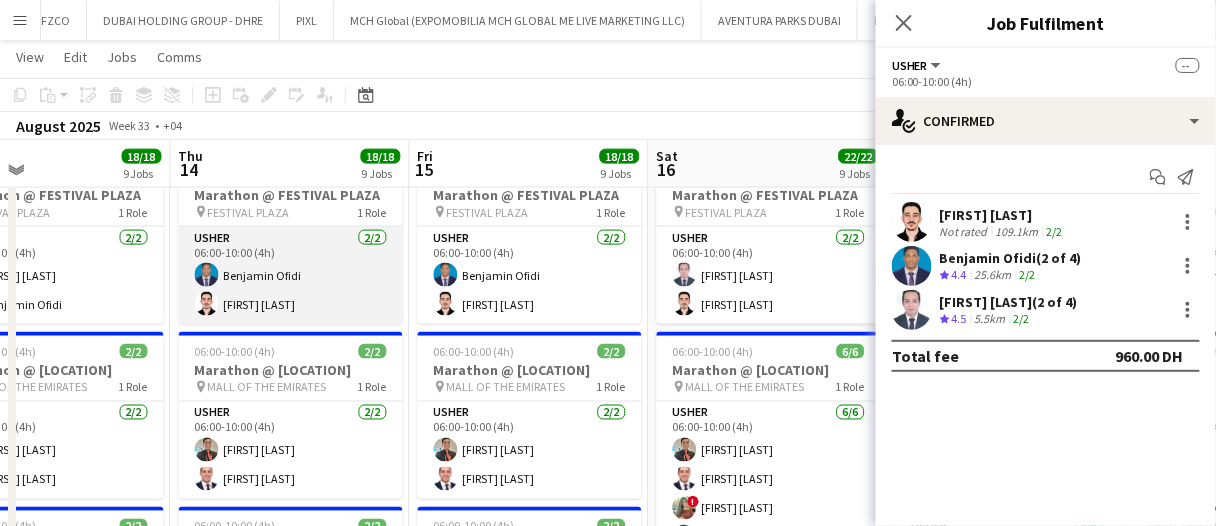click on "Usher   2/2   06:00-10:00 (4h)
[FIRST] [LAST] [FIRST] [LAST]" at bounding box center [291, 275] 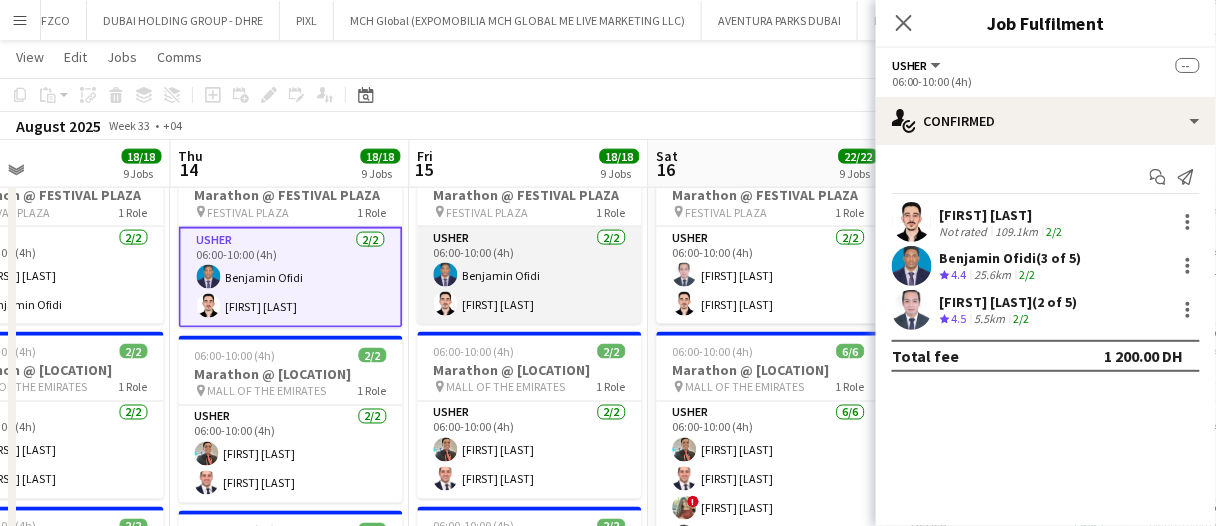 drag, startPoint x: 475, startPoint y: 300, endPoint x: 523, endPoint y: 305, distance: 48.259712 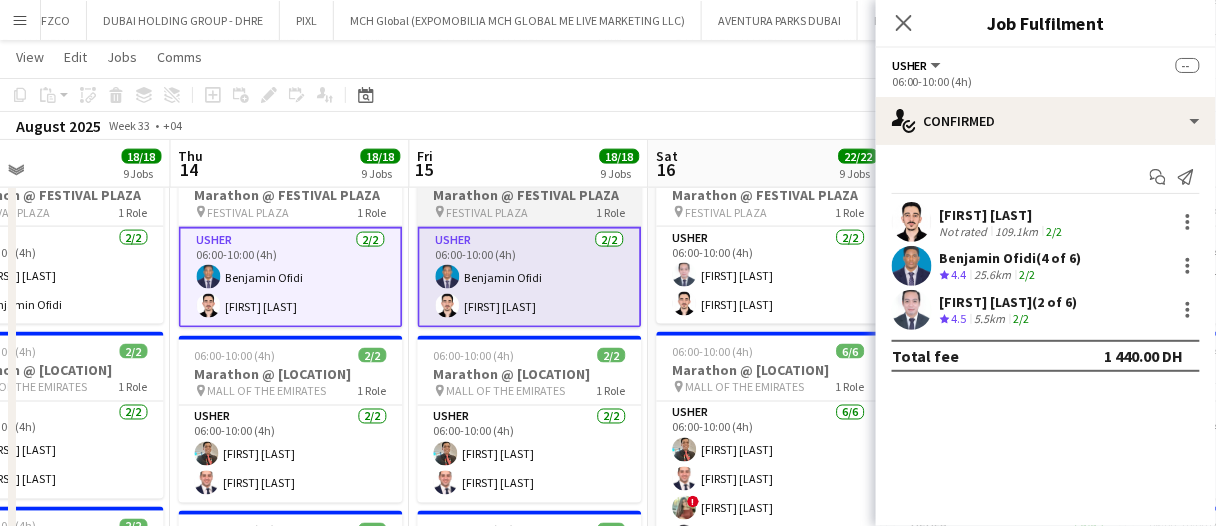 drag, startPoint x: 739, startPoint y: 320, endPoint x: 582, endPoint y: 242, distance: 175.3083 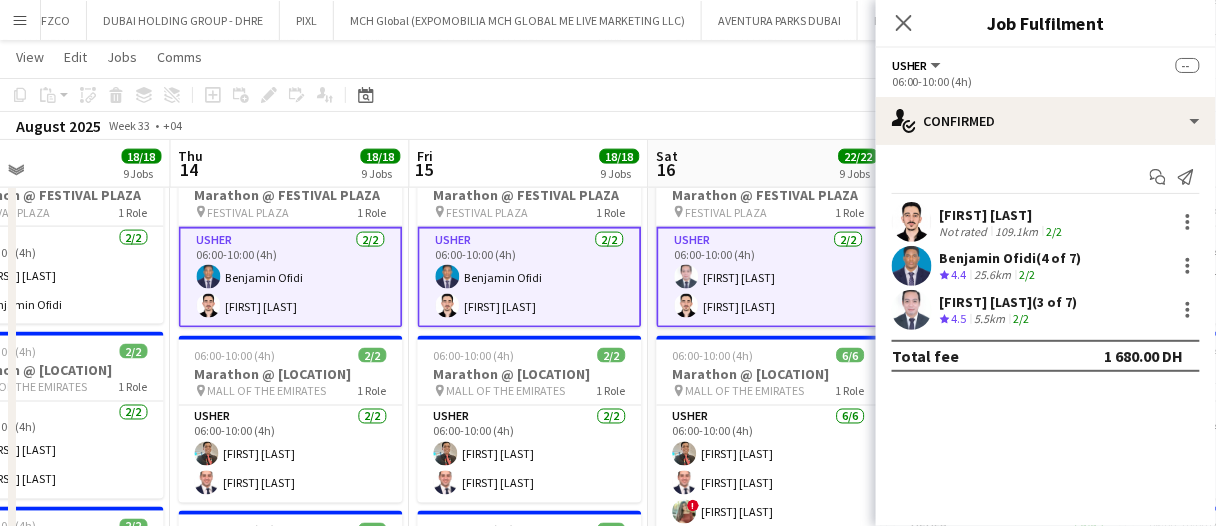 drag, startPoint x: 508, startPoint y: 178, endPoint x: 532, endPoint y: 168, distance: 26 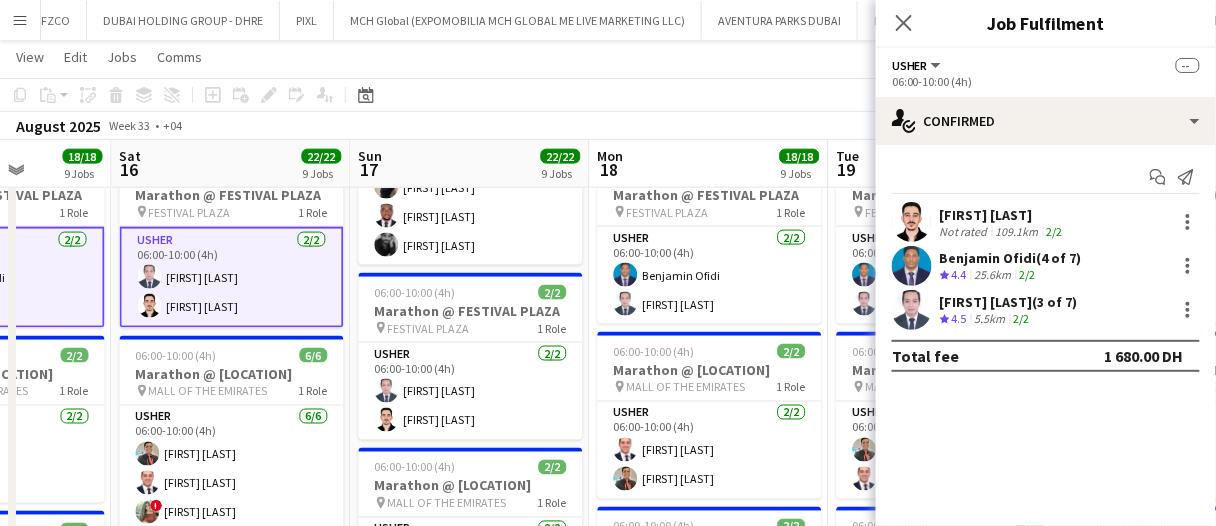 scroll, scrollTop: 0, scrollLeft: 874, axis: horizontal 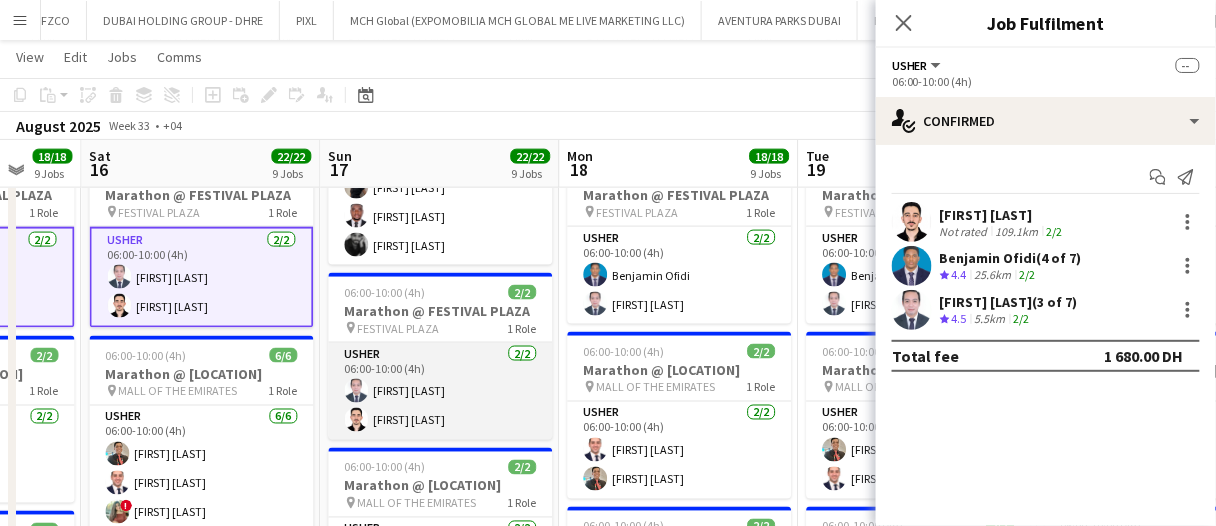 click on "Usher   2/2   06:00-10:00 (4h)
[FIRST] [LAST] [FIRST] [LAST]" at bounding box center (441, 391) 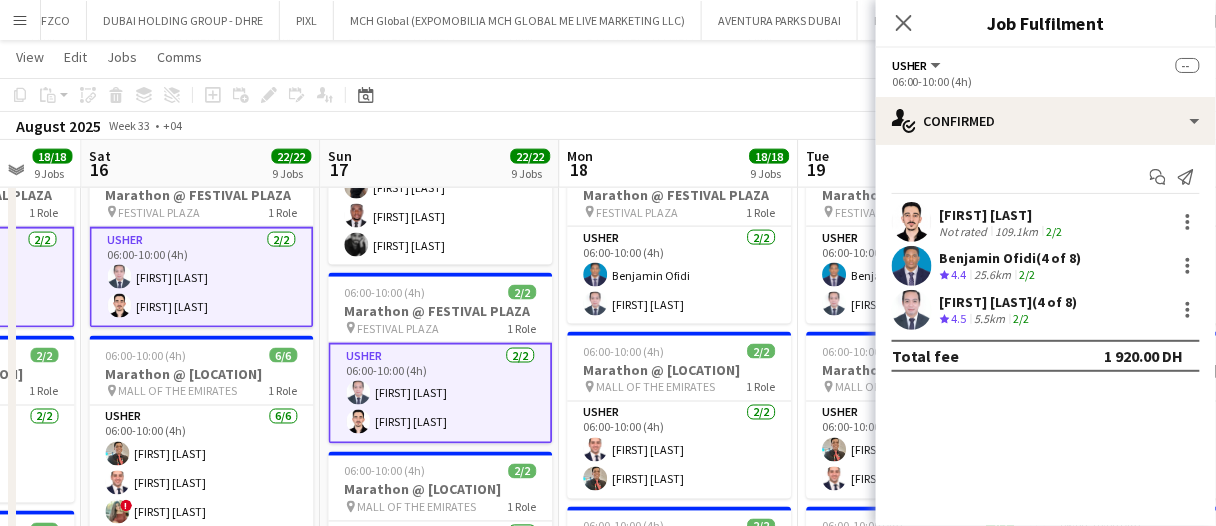drag, startPoint x: 433, startPoint y: 168, endPoint x: 457, endPoint y: 162, distance: 24.738634 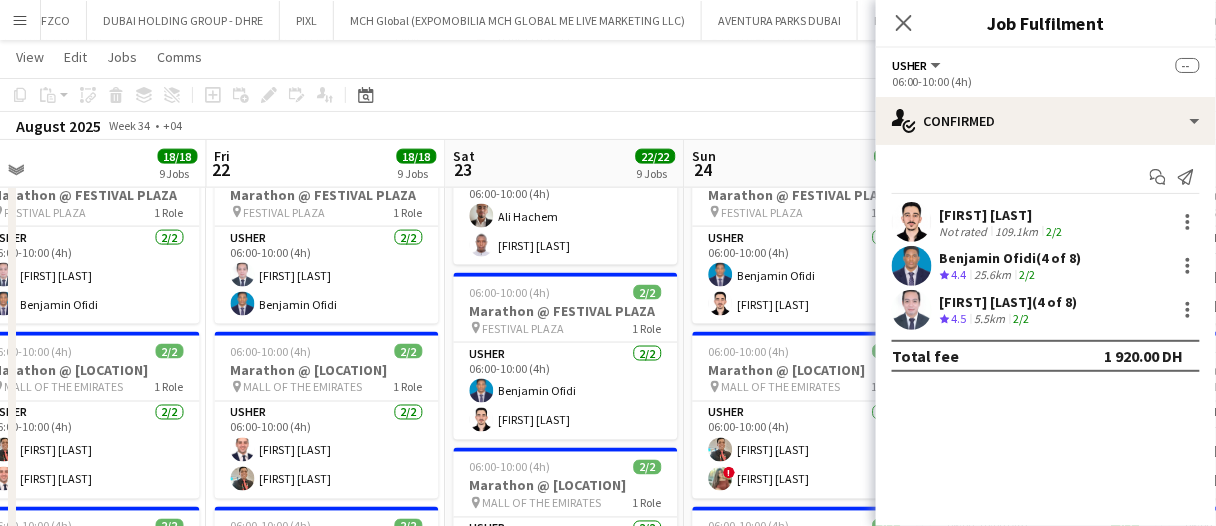 scroll, scrollTop: 0, scrollLeft: 791, axis: horizontal 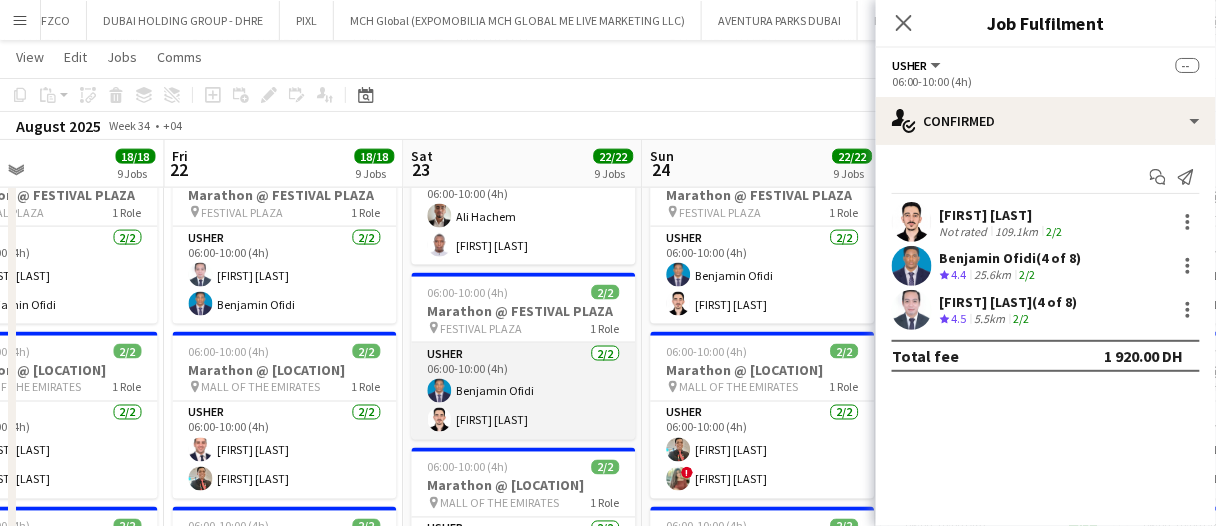 click on "Usher   2/2   06:00-10:00 (4h)
[FIRST] [LAST] [FIRST] [LAST]" at bounding box center (524, 391) 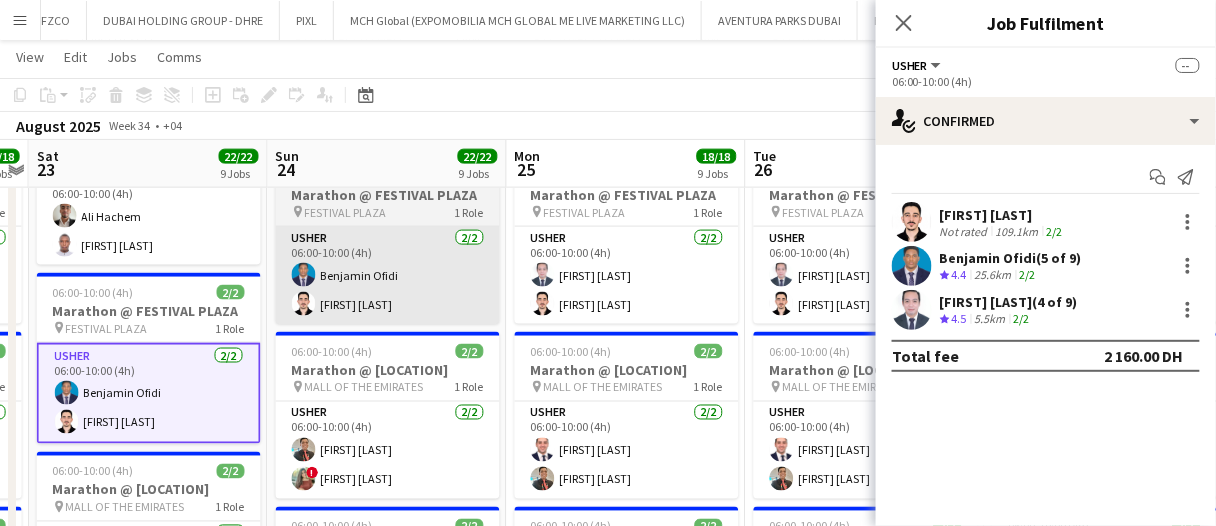 scroll, scrollTop: 0, scrollLeft: 715, axis: horizontal 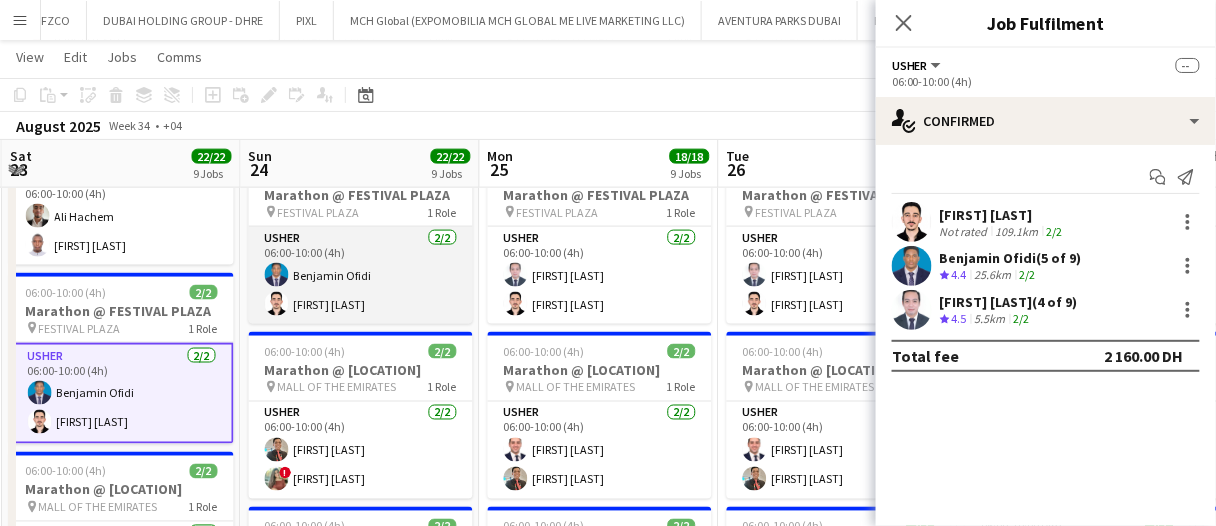 click on "Usher   2/2   06:00-10:00 (4h)
[FIRST] [LAST] [FIRST] [LAST]" at bounding box center [361, 275] 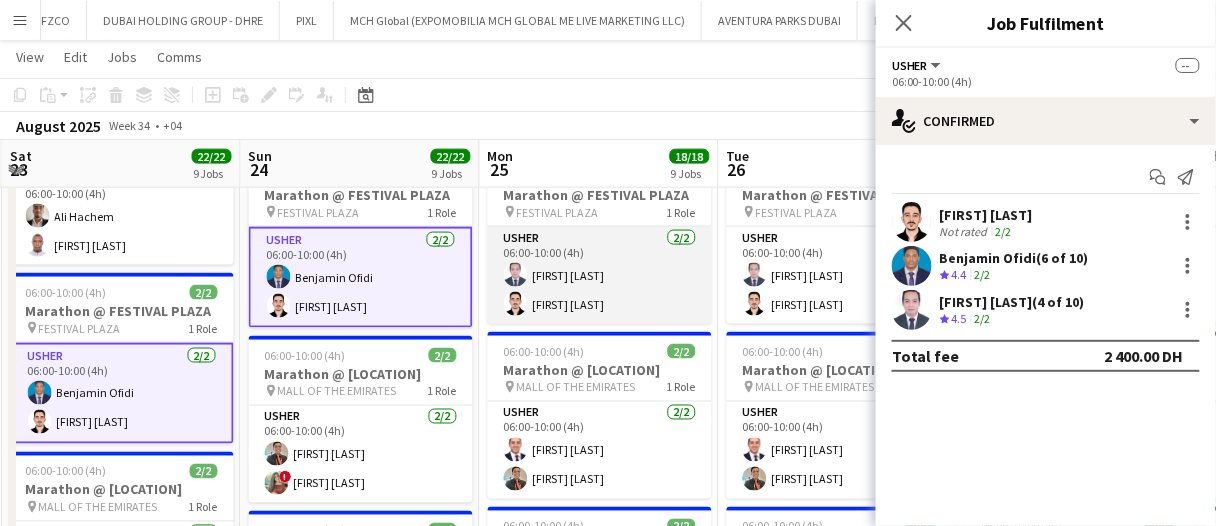 click on "Usher   2/2   06:00-10:00 (4h)
[FIRST] [LAST] [FIRST] [LAST]" at bounding box center (600, 275) 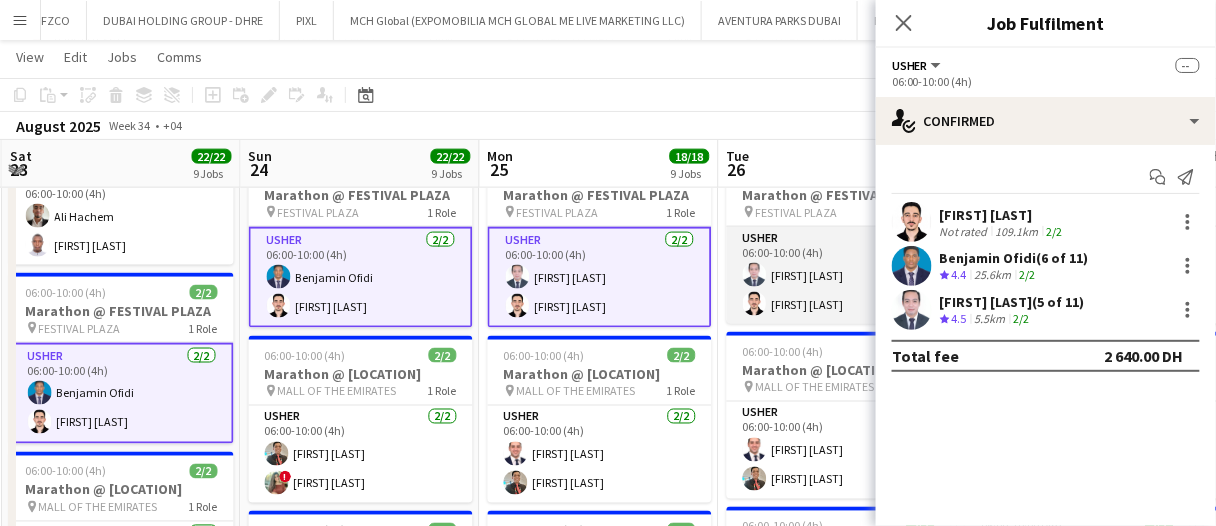 click at bounding box center [755, 275] 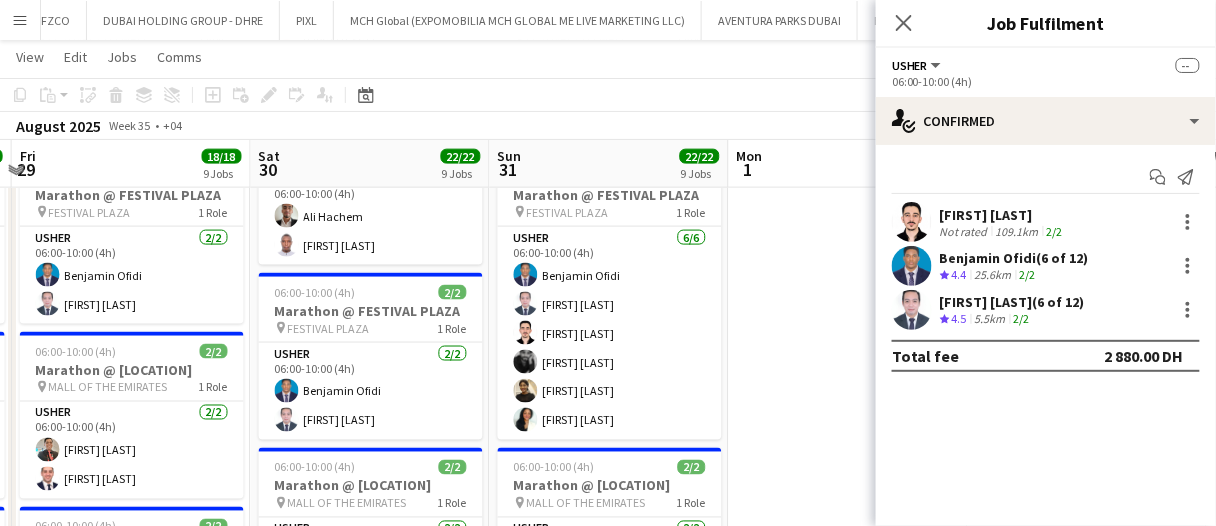 scroll, scrollTop: 0, scrollLeft: 719, axis: horizontal 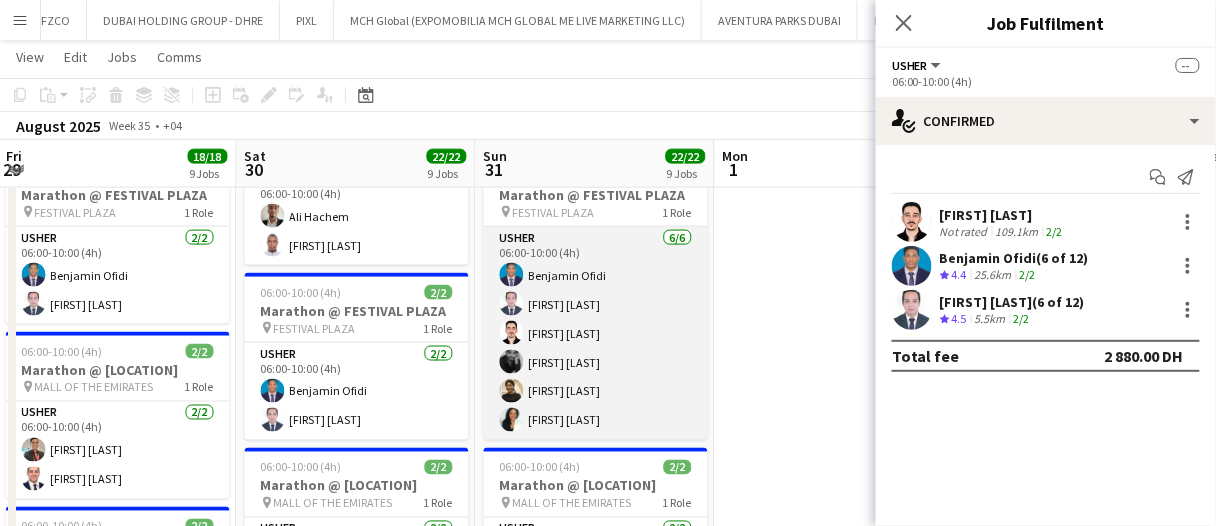 click on "Usher   6/6   06:00-10:00 (4h)
[FIRST] [LAST] [FIRST] [LAST] [FIRST] [LAST] [FIRST] [LAST] [FIRST] [LAST] [FIRST] [LAST]" at bounding box center [596, 333] 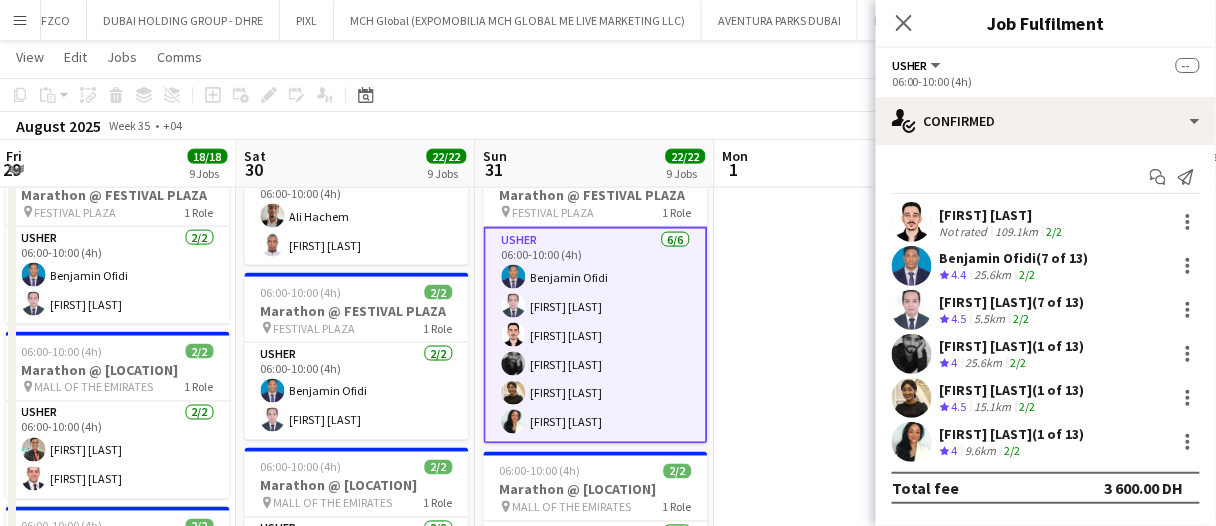 click on "[FIRST] [LAST]" at bounding box center [1003, 215] 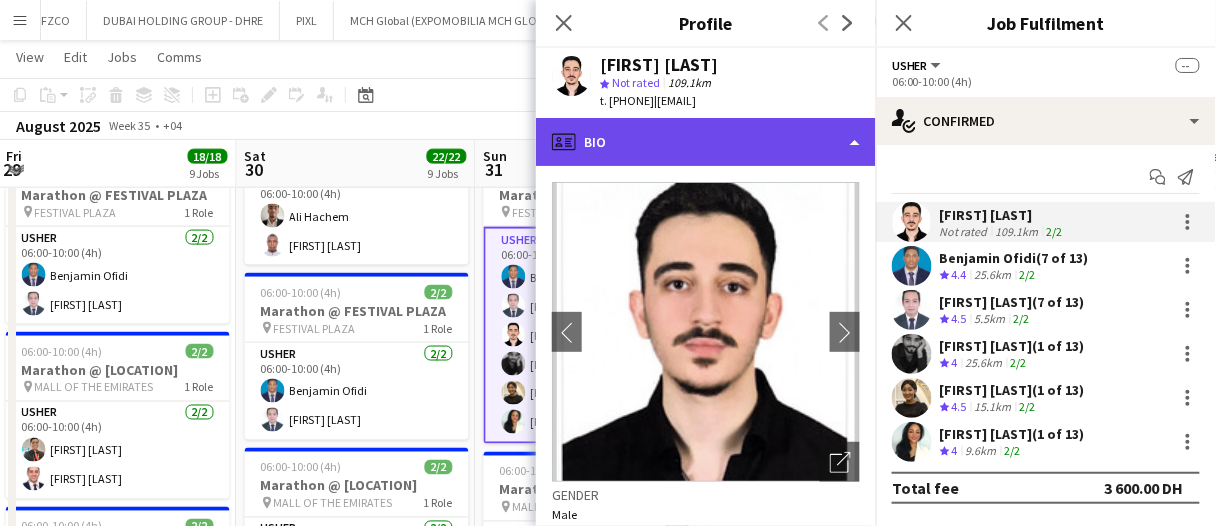 click on "profile
Bio" 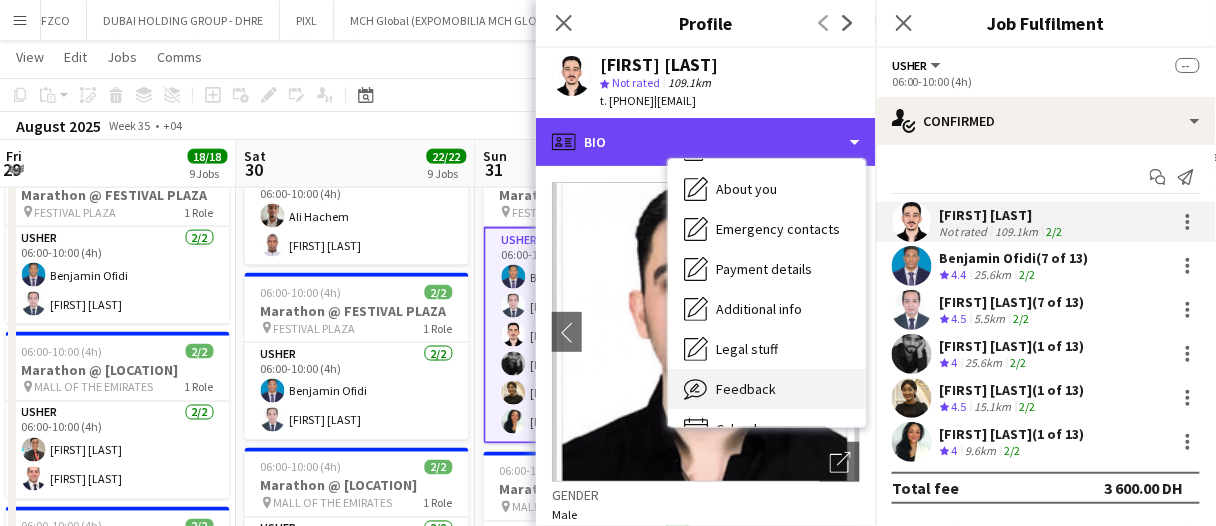 scroll, scrollTop: 107, scrollLeft: 0, axis: vertical 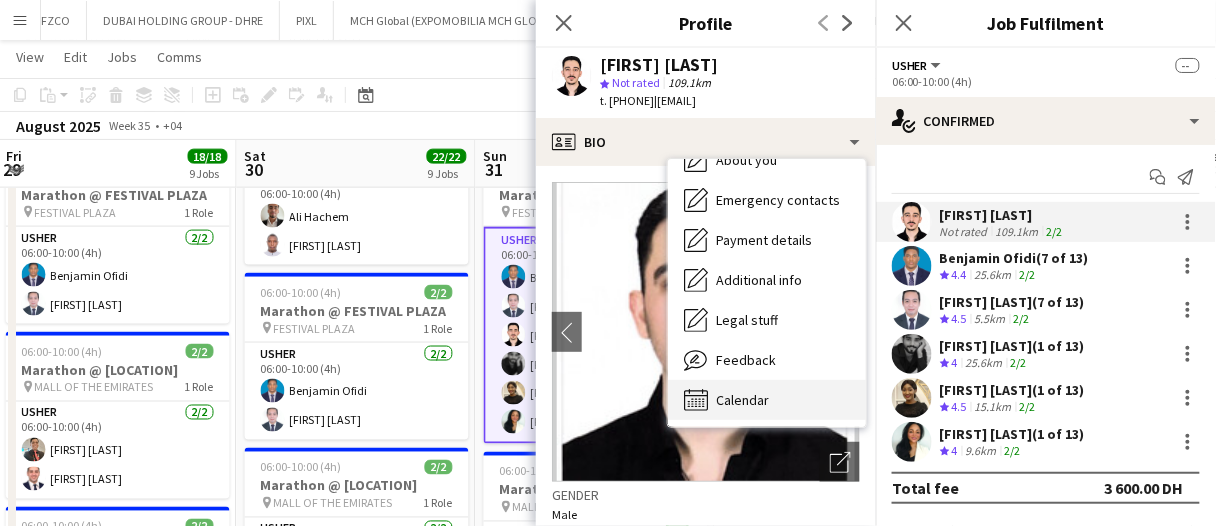 click on "Calendar
Calendar" at bounding box center (767, 400) 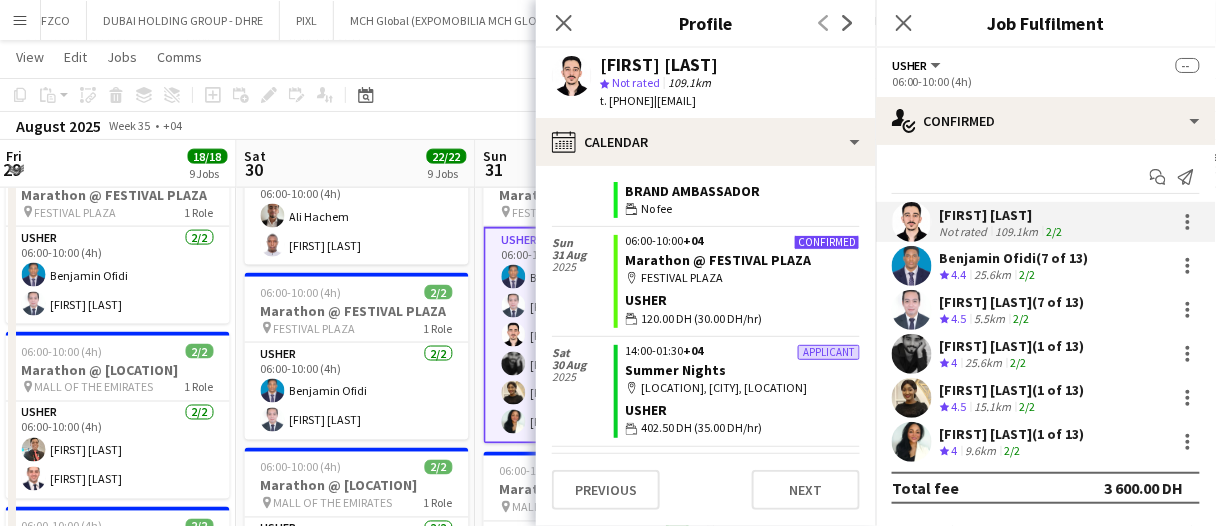 scroll, scrollTop: 400, scrollLeft: 0, axis: vertical 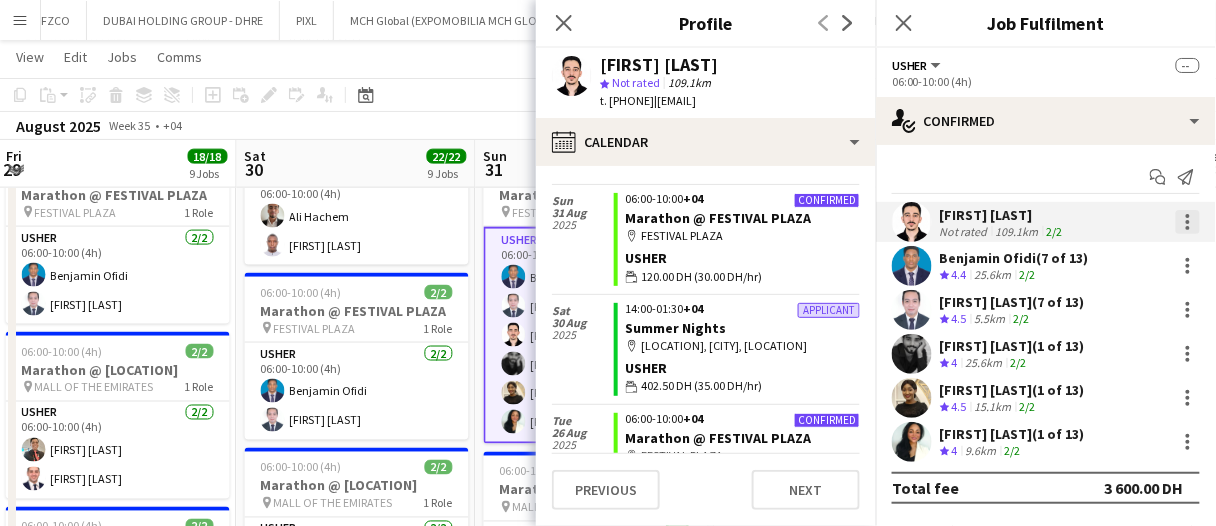 click at bounding box center (1188, 216) 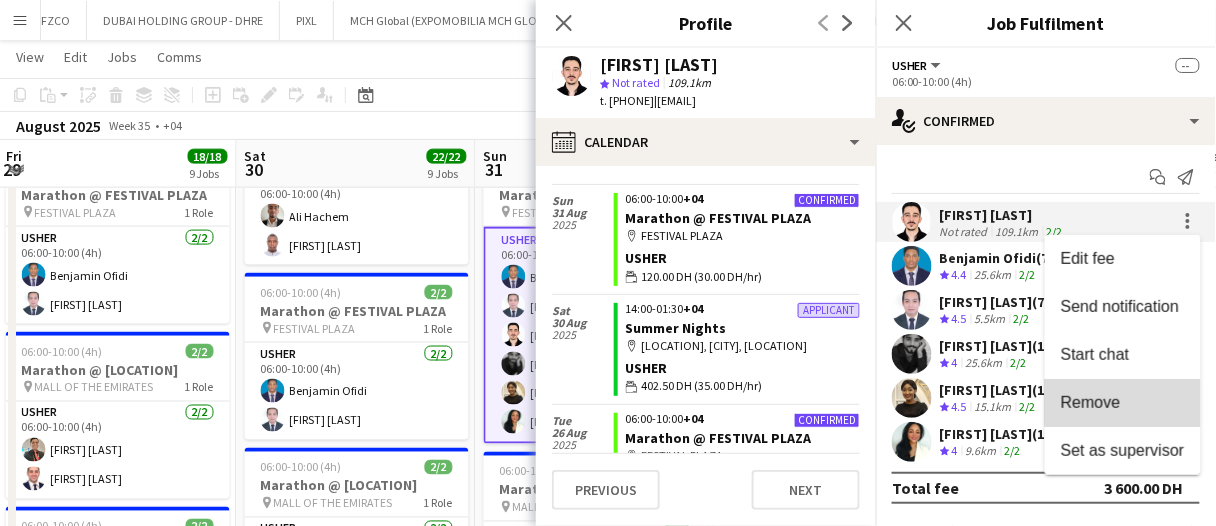 click on "Remove" at bounding box center [1123, 403] 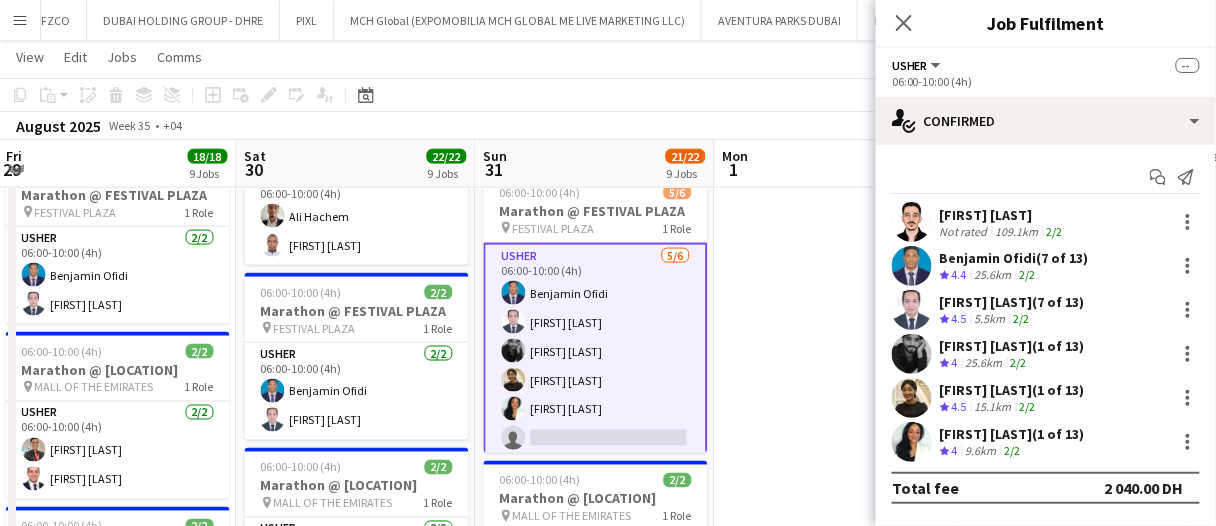click at bounding box center [834, 791] 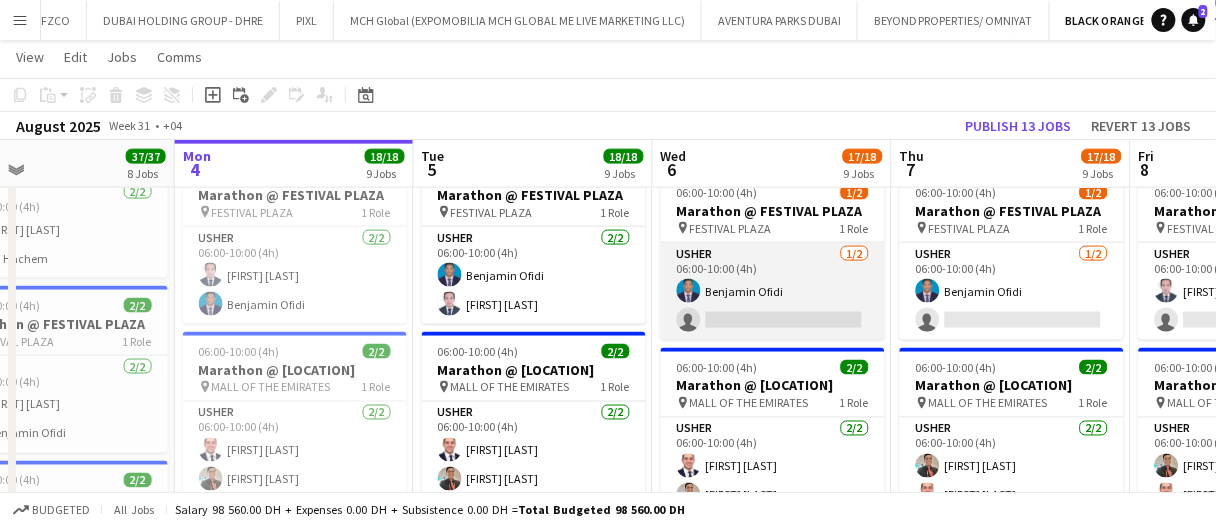 scroll, scrollTop: 0, scrollLeft: 522, axis: horizontal 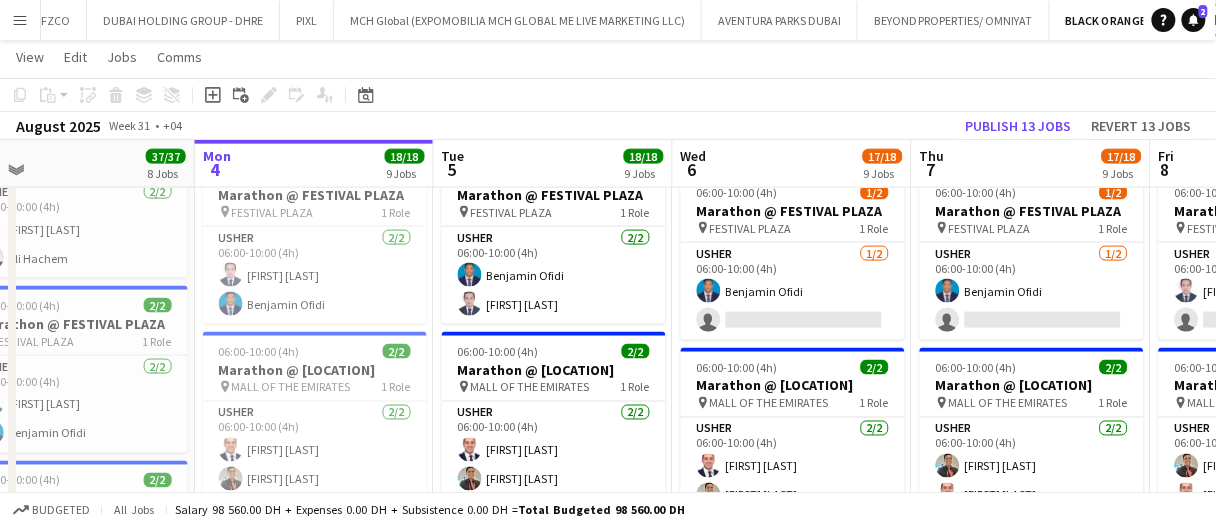 drag, startPoint x: 801, startPoint y: 342, endPoint x: 729, endPoint y: 204, distance: 155.65346 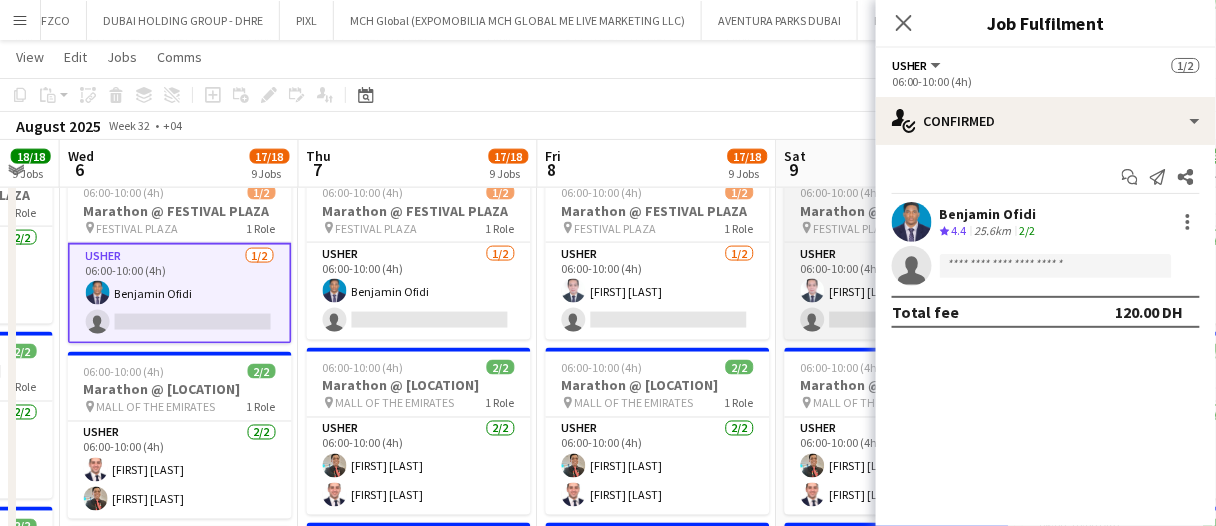 scroll, scrollTop: 0, scrollLeft: 665, axis: horizontal 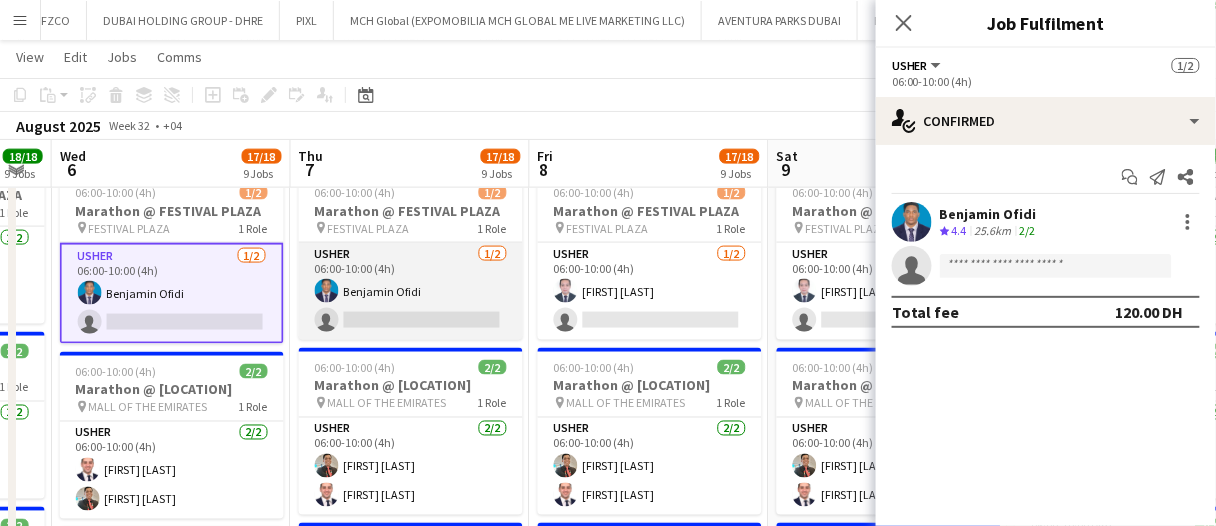 click on "Usher   1/2   06:00-10:00 (4h)
[FIRST] [LAST]
single-neutral-actions" at bounding box center [411, 291] 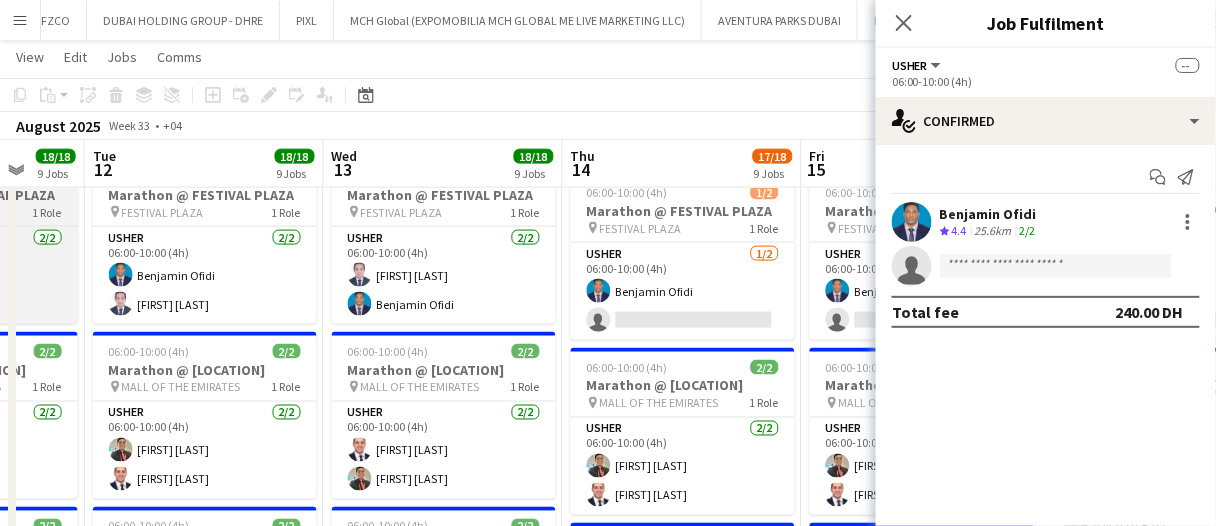 scroll, scrollTop: 0, scrollLeft: 759, axis: horizontal 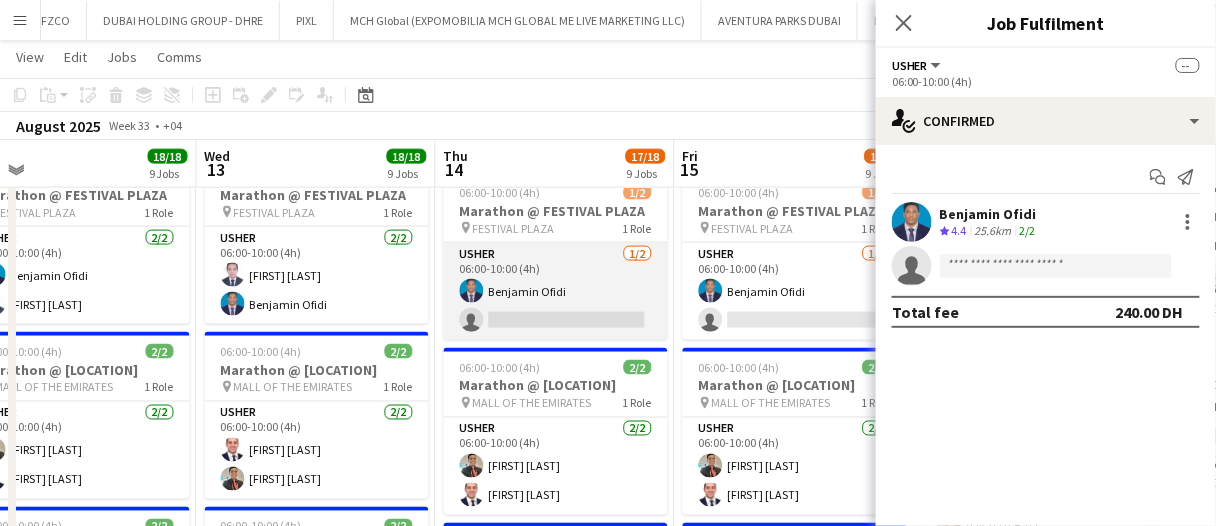 click on "Usher   1/2   06:00-10:00 (4h)
[FIRST] [LAST]
single-neutral-actions" at bounding box center [556, 291] 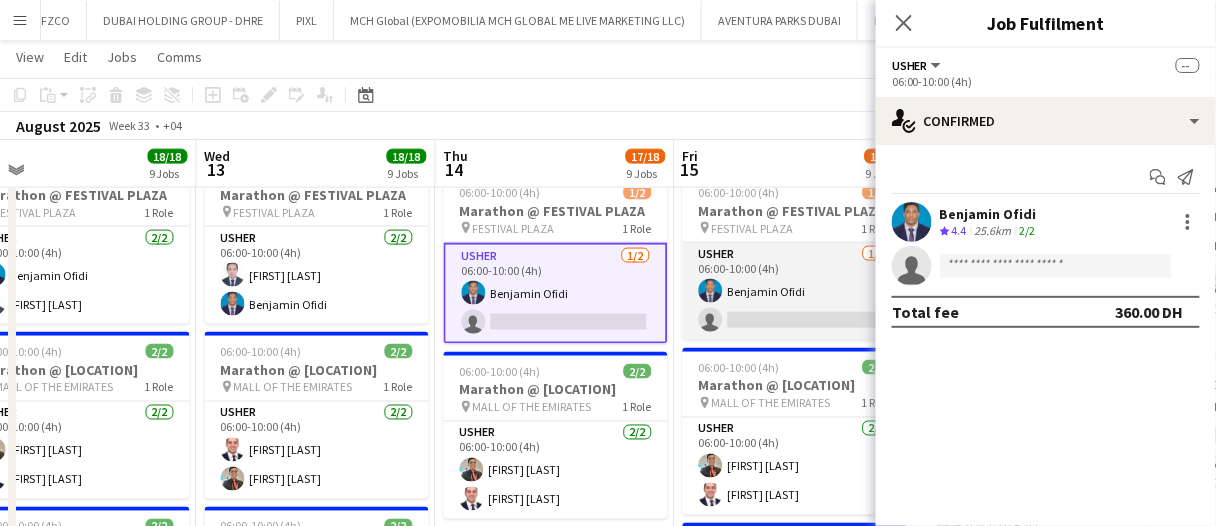 click on "Usher   1/2   06:00-10:00 (4h)
[FIRST] [LAST]
single-neutral-actions" at bounding box center (795, 291) 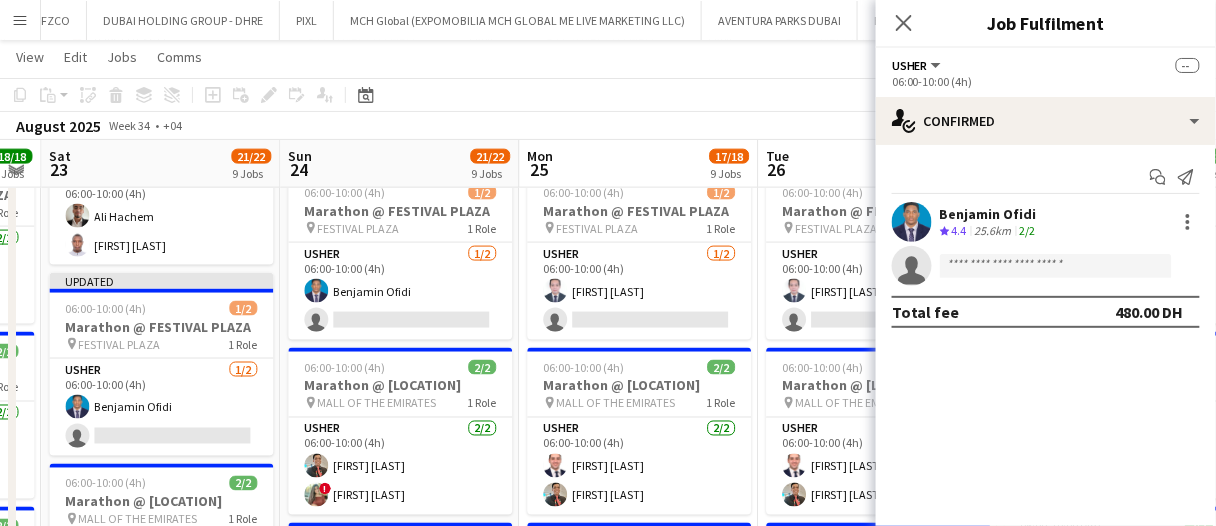 scroll, scrollTop: 0, scrollLeft: 955, axis: horizontal 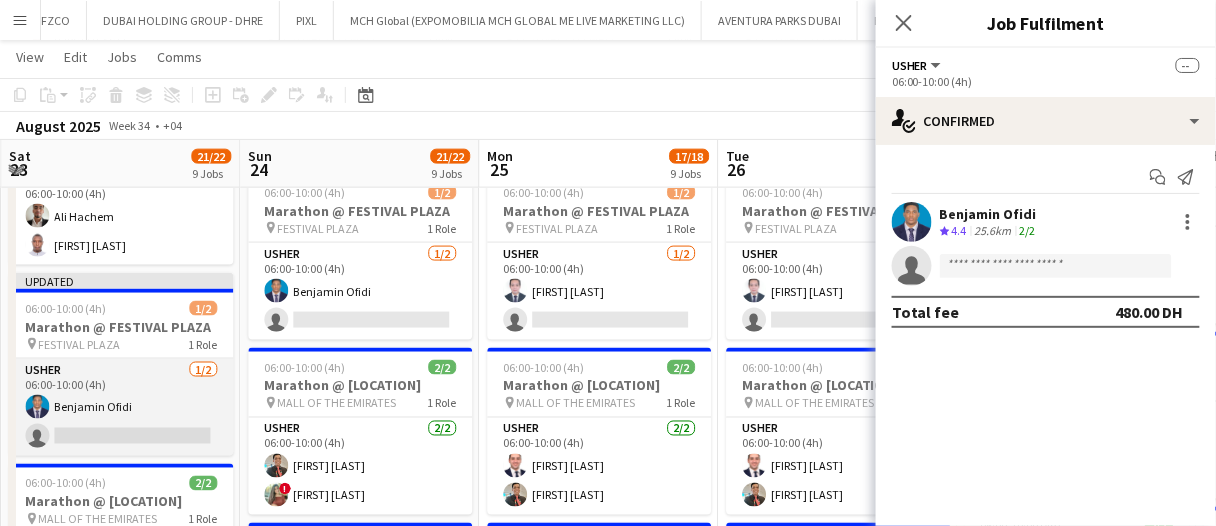 click on "Usher   1/2   06:00-10:00 (4h)
[FIRST] [LAST]
single-neutral-actions" at bounding box center (121, 407) 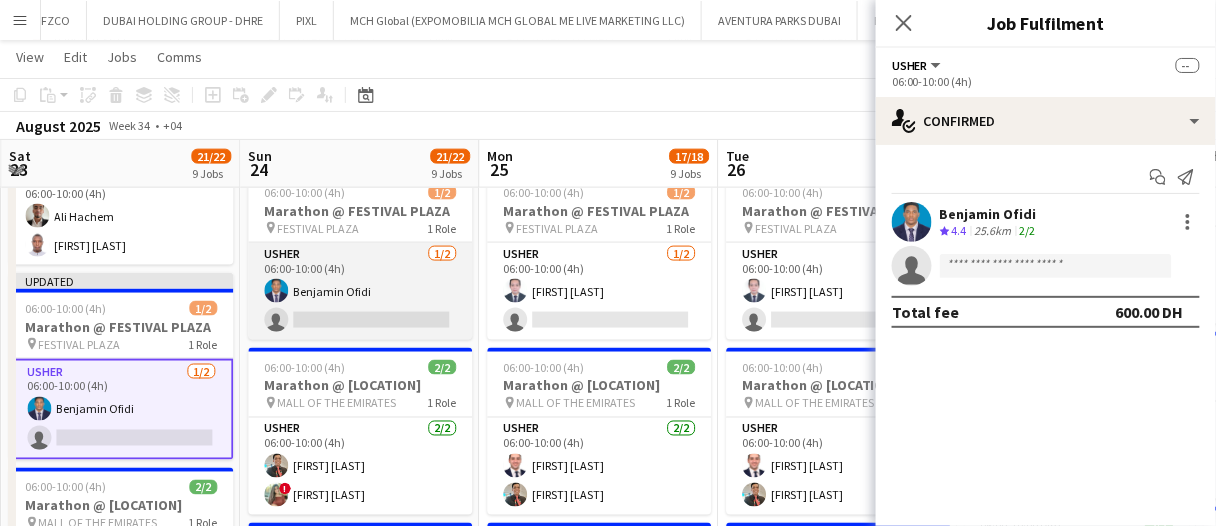 click on "Usher   1/2   06:00-10:00 (4h)
[FIRST] [LAST]
single-neutral-actions" at bounding box center [360, 291] 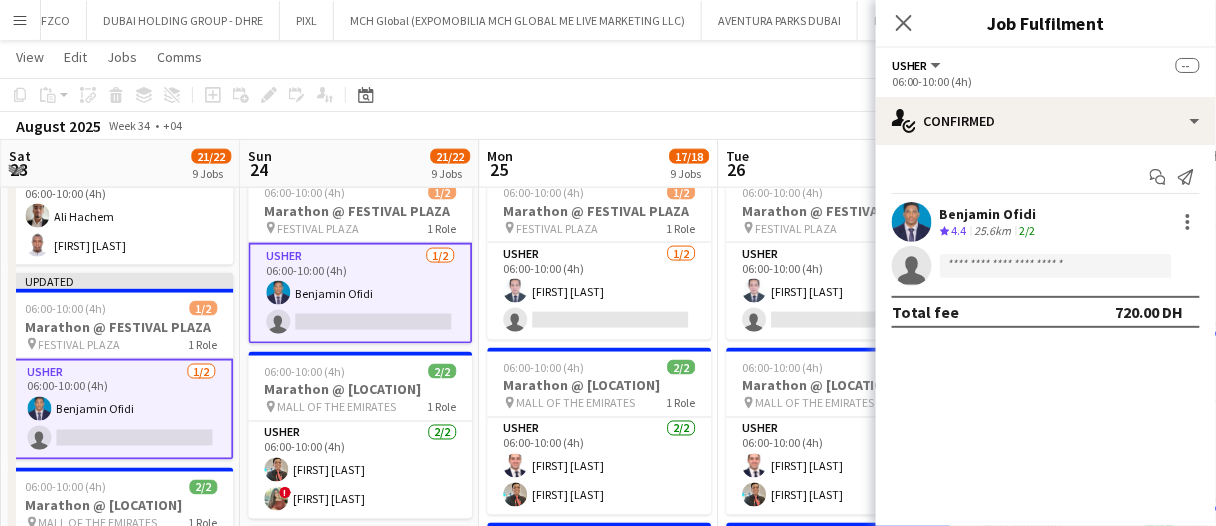 drag, startPoint x: 364, startPoint y: 165, endPoint x: 380, endPoint y: 163, distance: 16.124516 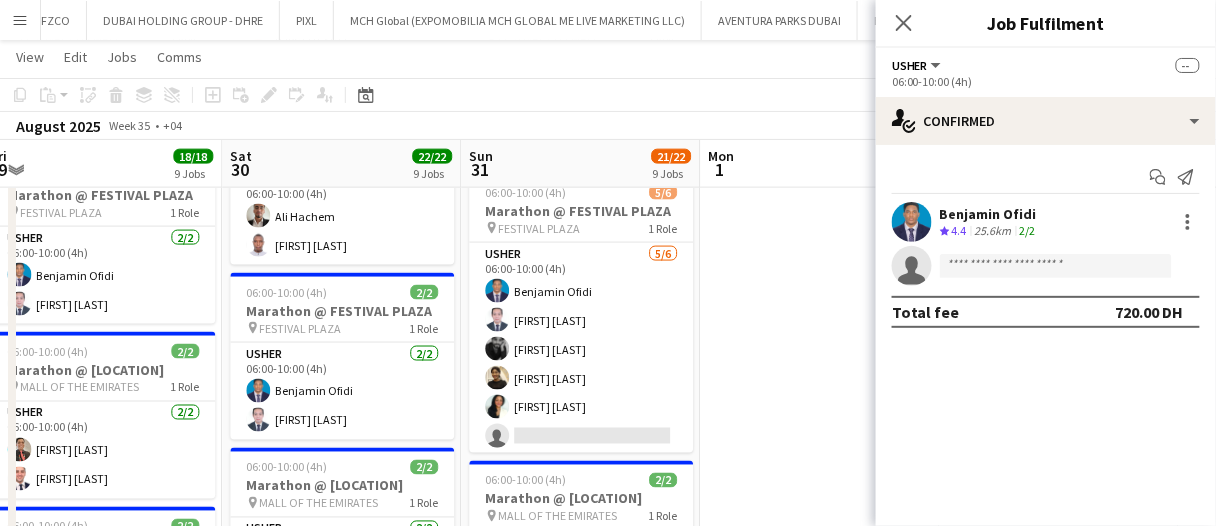 scroll, scrollTop: 0, scrollLeft: 537, axis: horizontal 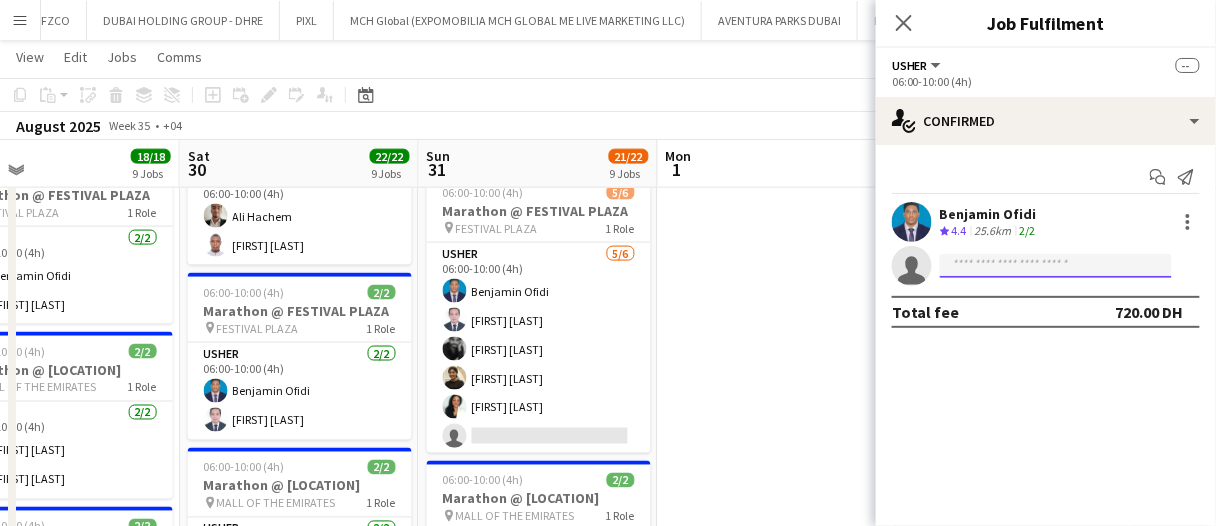 click 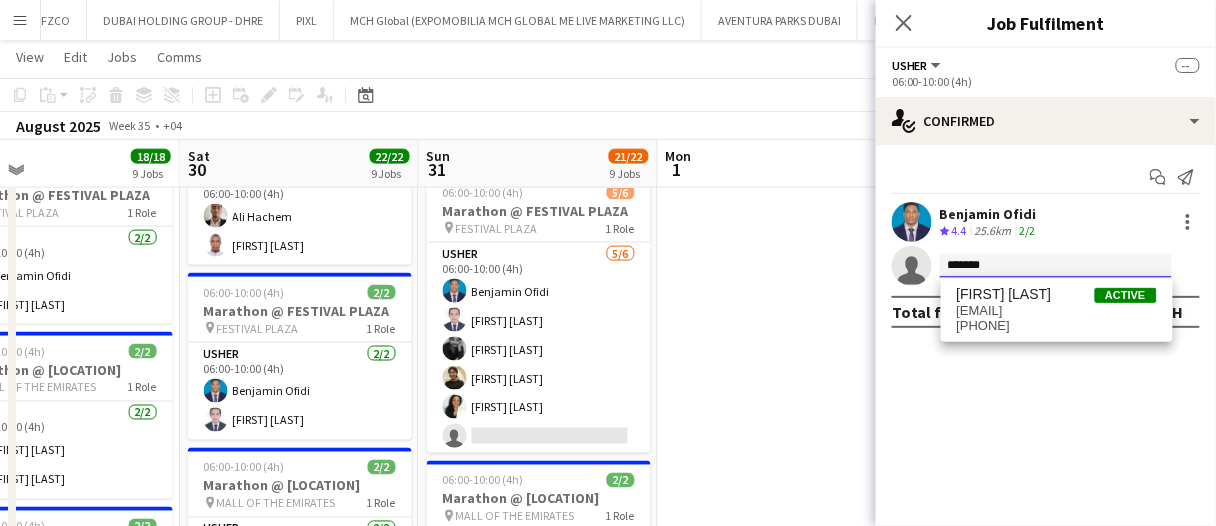 type on "*******" 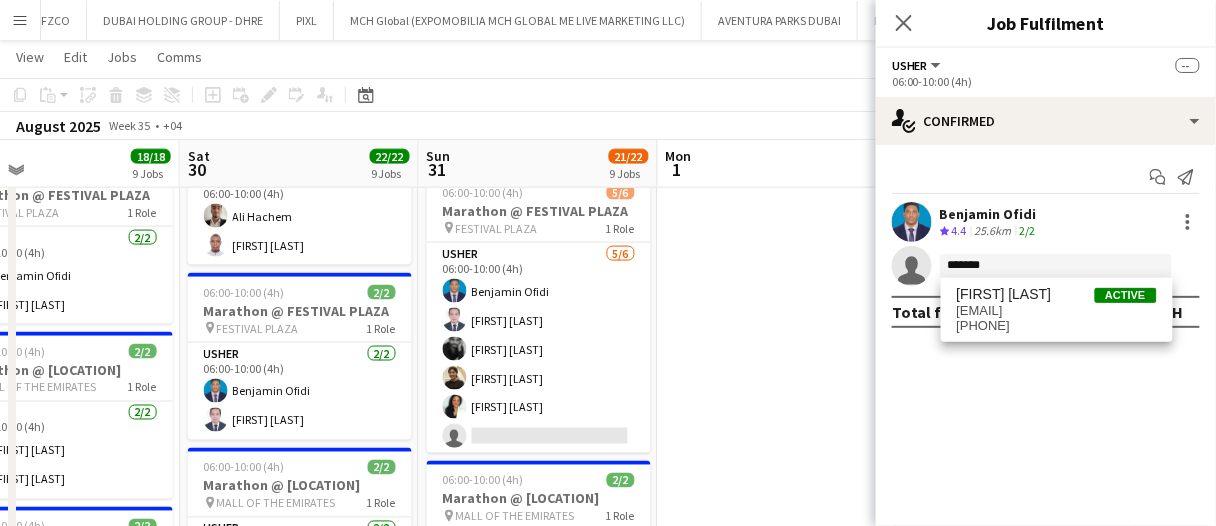 click on "[EMAIL]" at bounding box center [1057, 311] 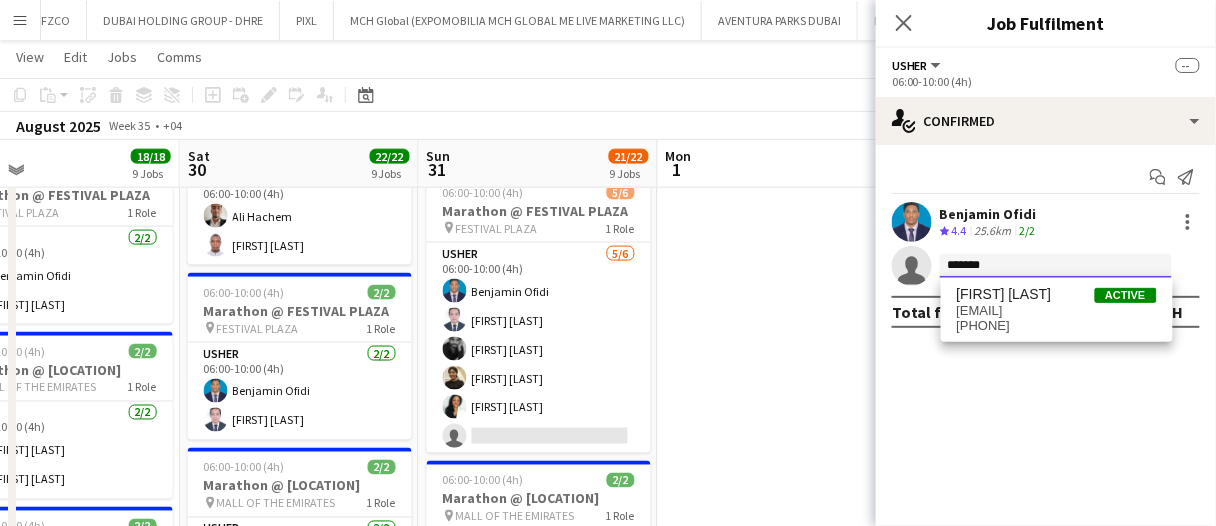 type 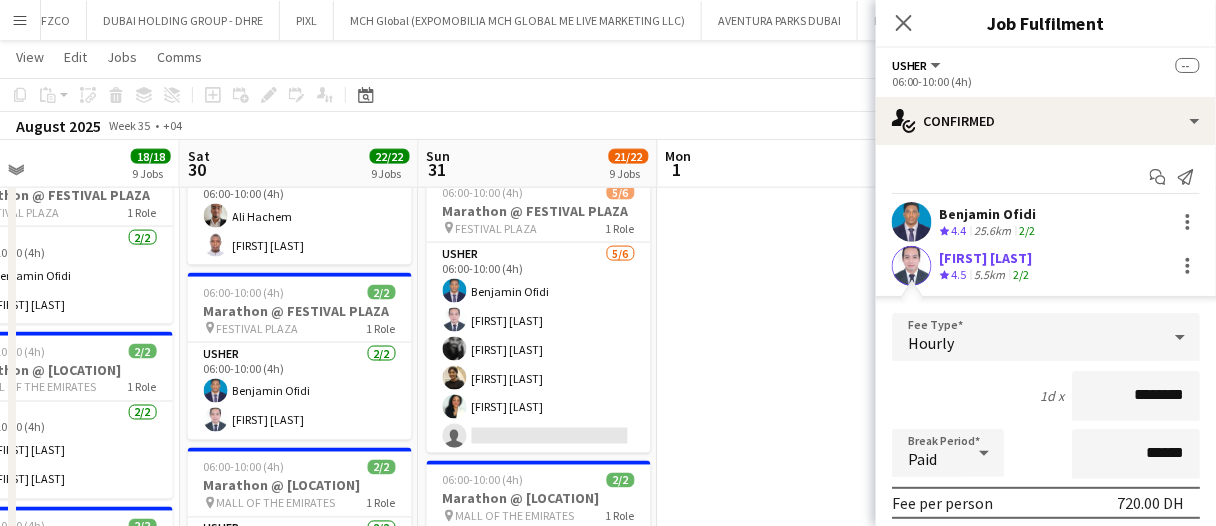 click on "Confirm" at bounding box center (1081, 703) 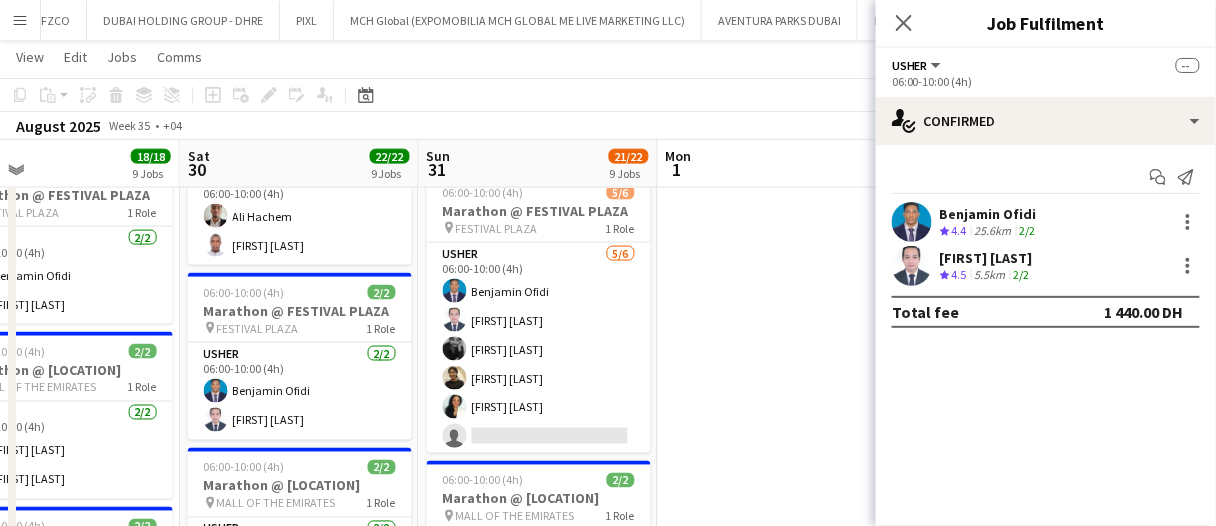 click at bounding box center [777, 791] 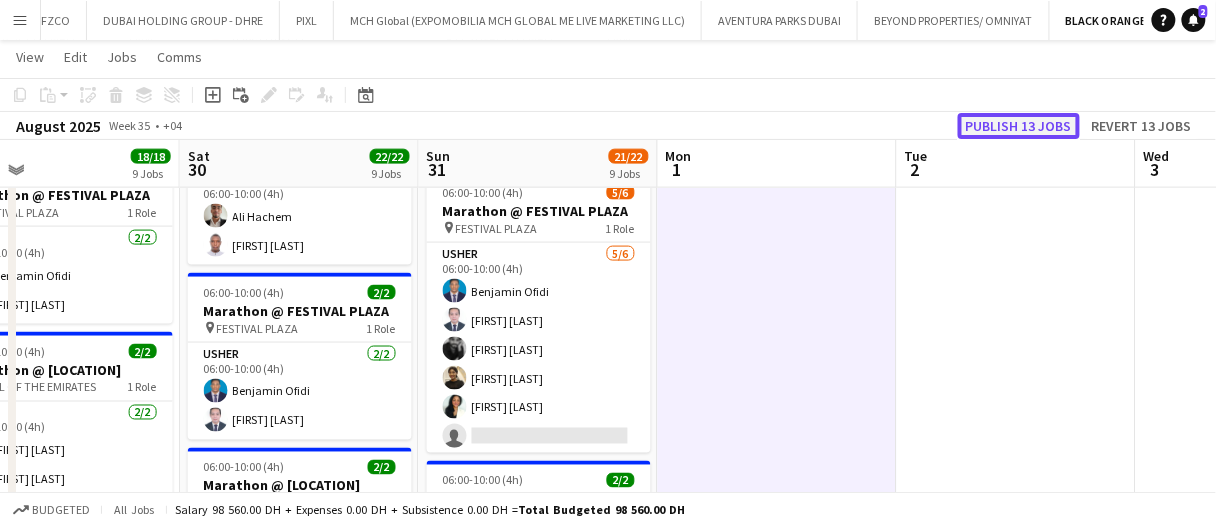 click on "Publish 13 jobs" 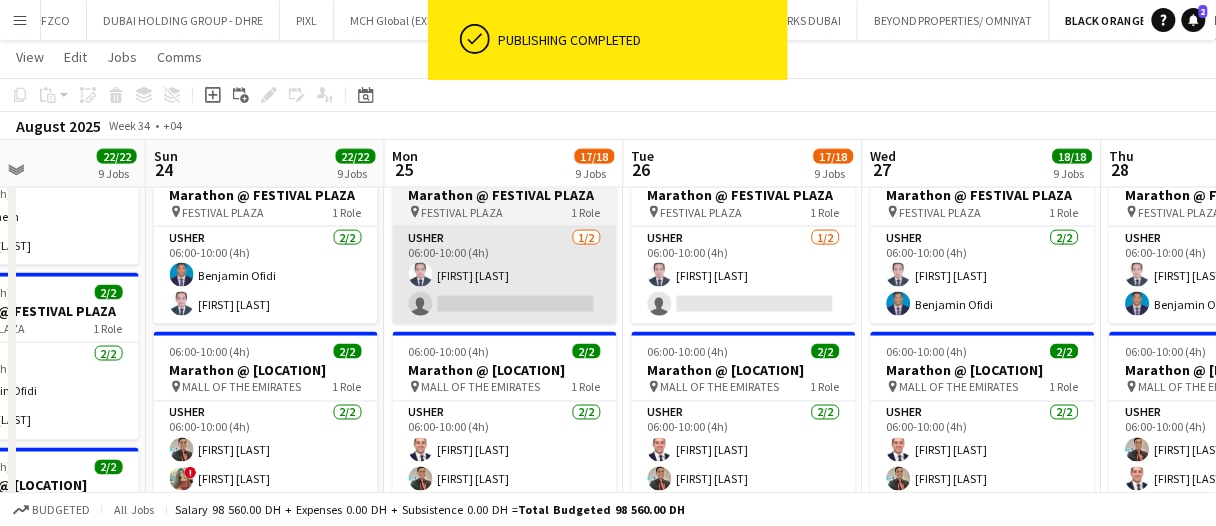 drag, startPoint x: 785, startPoint y: 314, endPoint x: 608, endPoint y: 326, distance: 177.40631 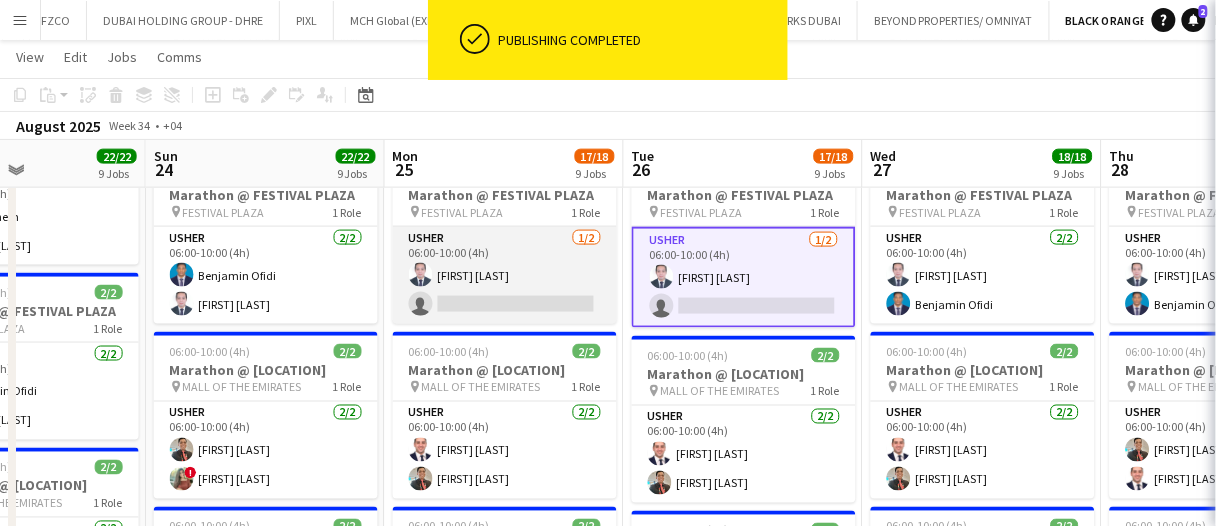 scroll, scrollTop: 0, scrollLeft: 569, axis: horizontal 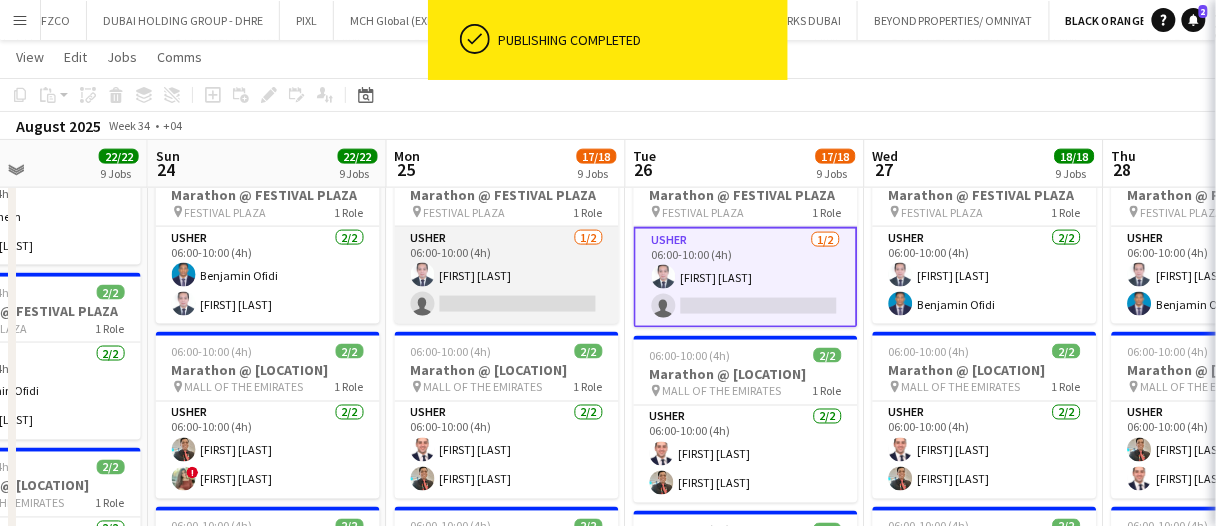 click on "Usher   1/2   06:00-10:00 (4h)
[FIRST] [LAST]
single-neutral-actions" at bounding box center [507, 275] 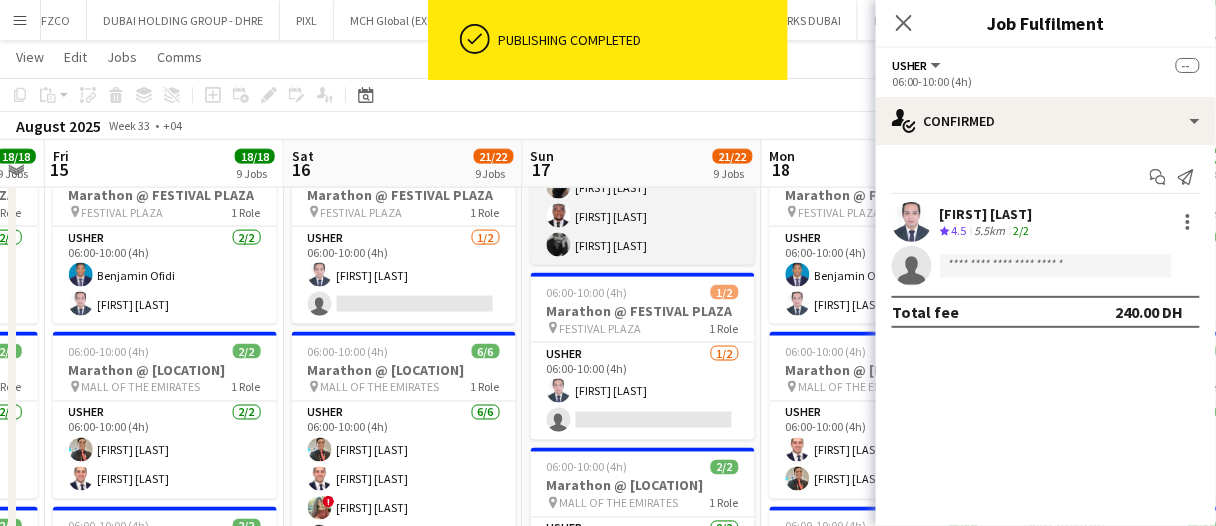 scroll, scrollTop: 0, scrollLeft: 425, axis: horizontal 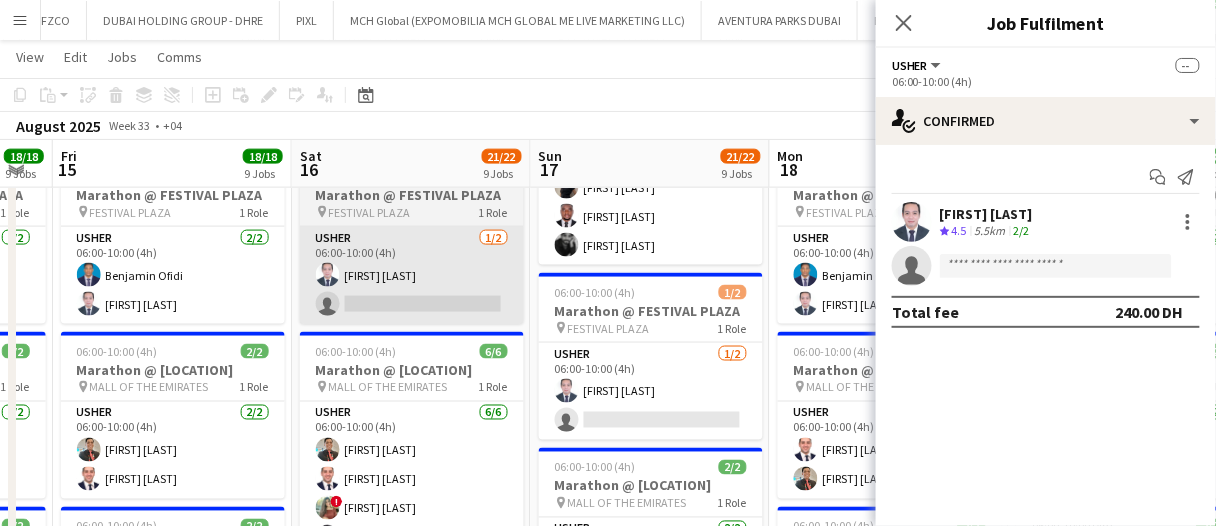 drag, startPoint x: 610, startPoint y: 418, endPoint x: 472, endPoint y: 355, distance: 151.70036 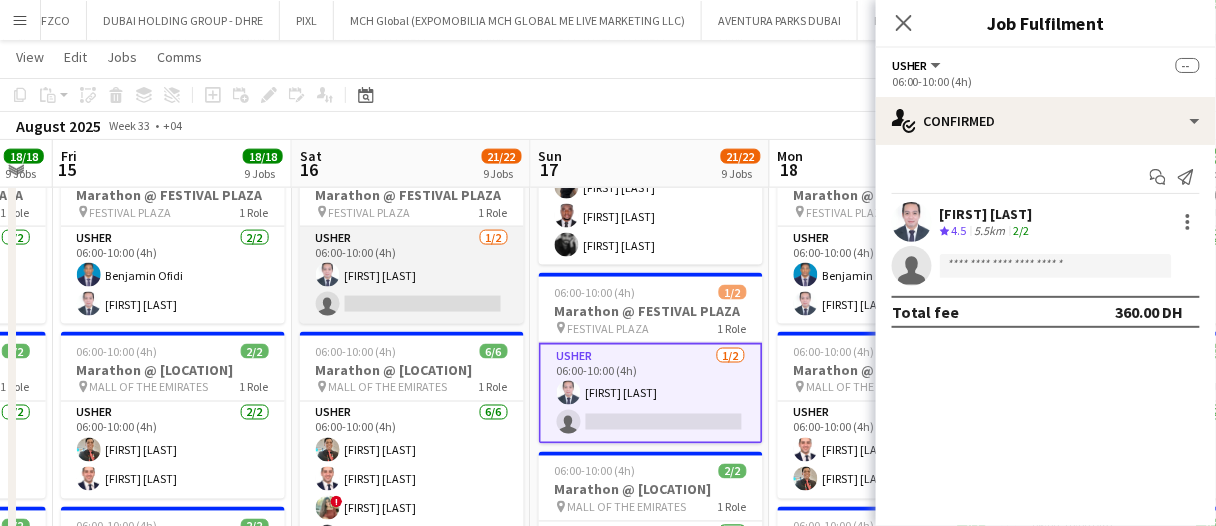 click on "Usher   1/2   06:00-10:00 (4h)
[FIRST] [LAST]
single-neutral-actions" at bounding box center [412, 275] 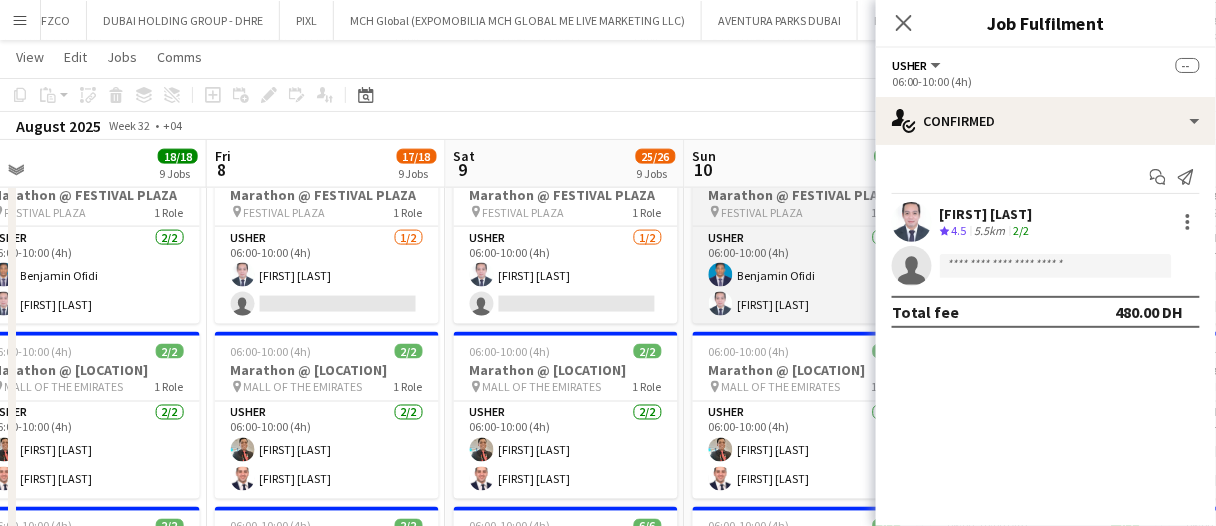 scroll, scrollTop: 0, scrollLeft: 463, axis: horizontal 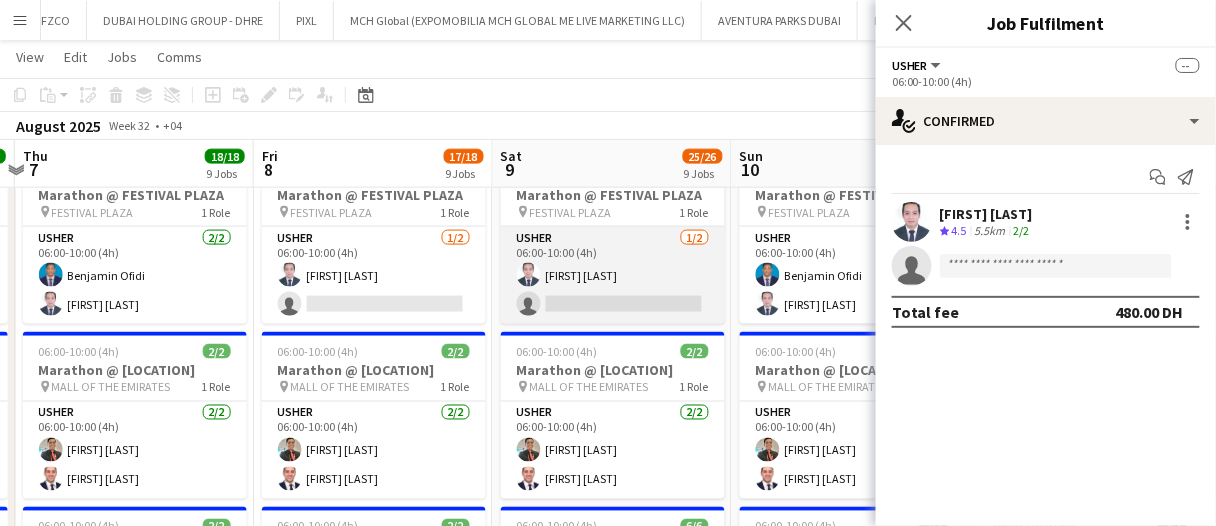 click on "Usher   1/2   06:00-10:00 (4h)
[FIRST] [LAST]
single-neutral-actions" at bounding box center (613, 275) 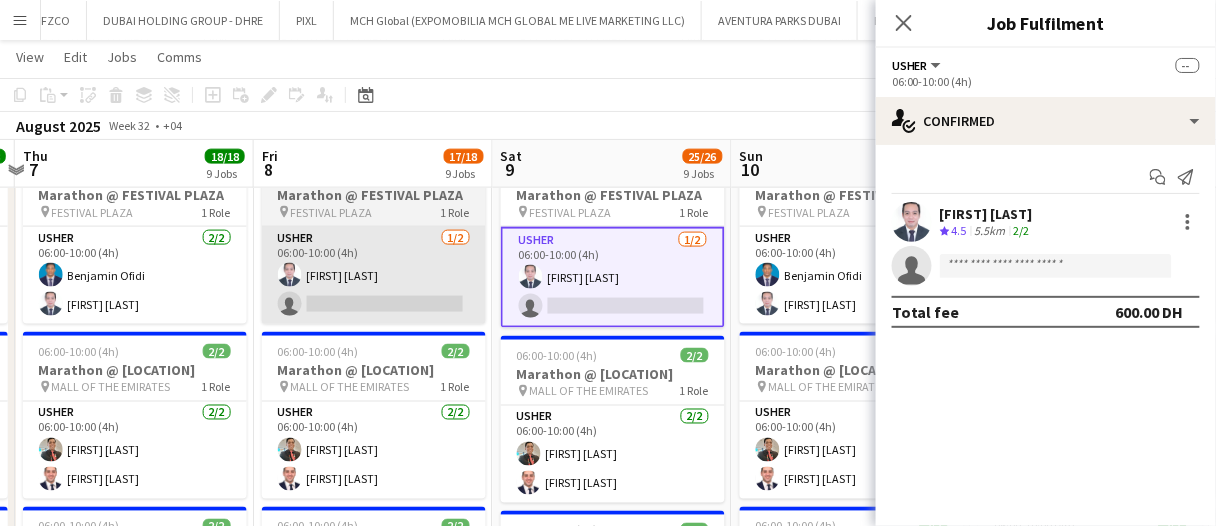 click on "Usher   1/2   06:00-10:00 (4h)
[FIRST] [LAST]
single-neutral-actions" at bounding box center (374, 275) 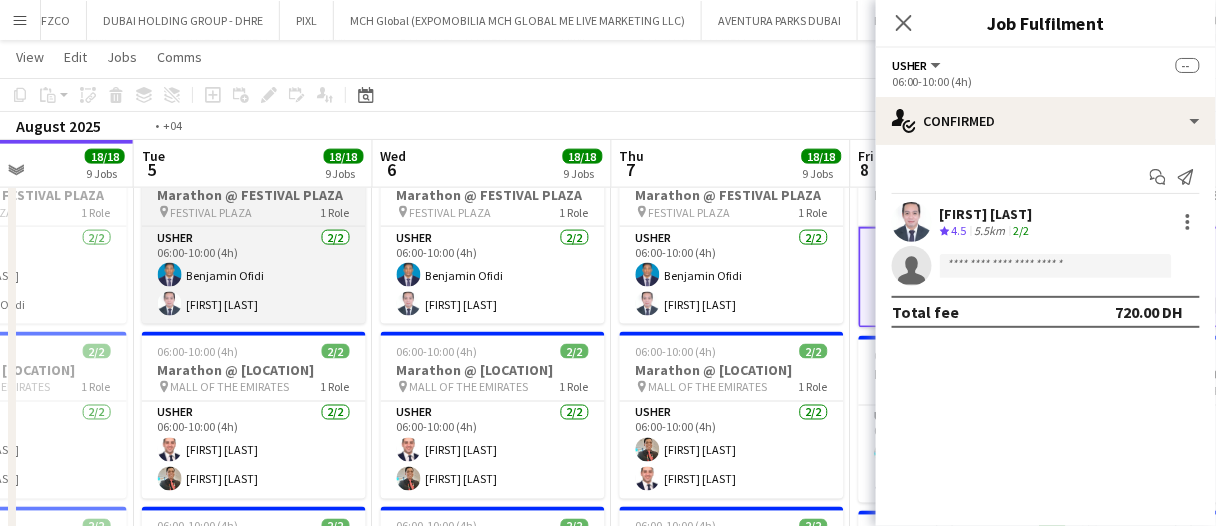 scroll, scrollTop: 0, scrollLeft: 460, axis: horizontal 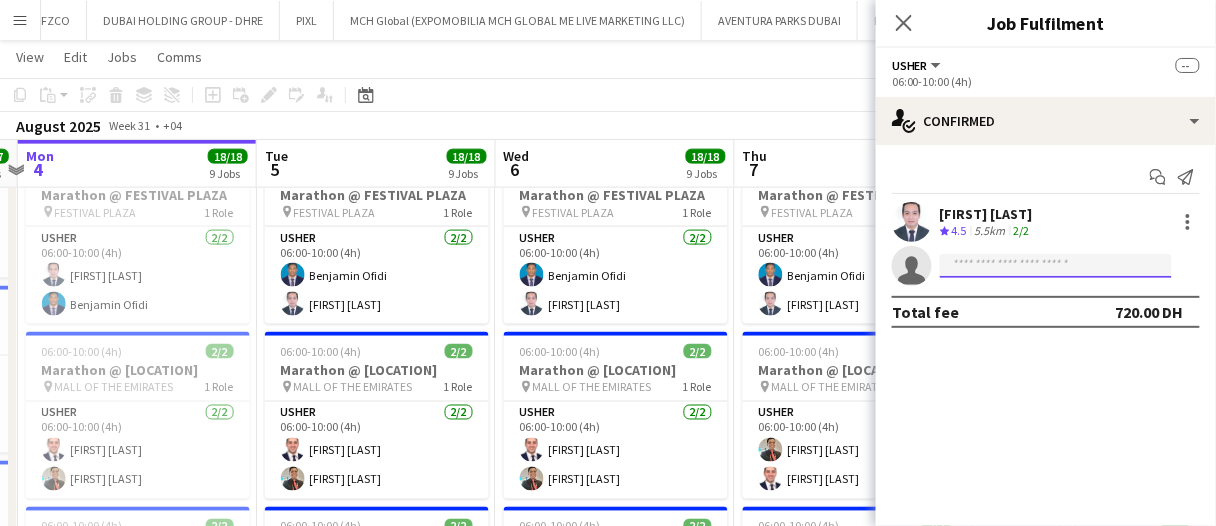 click 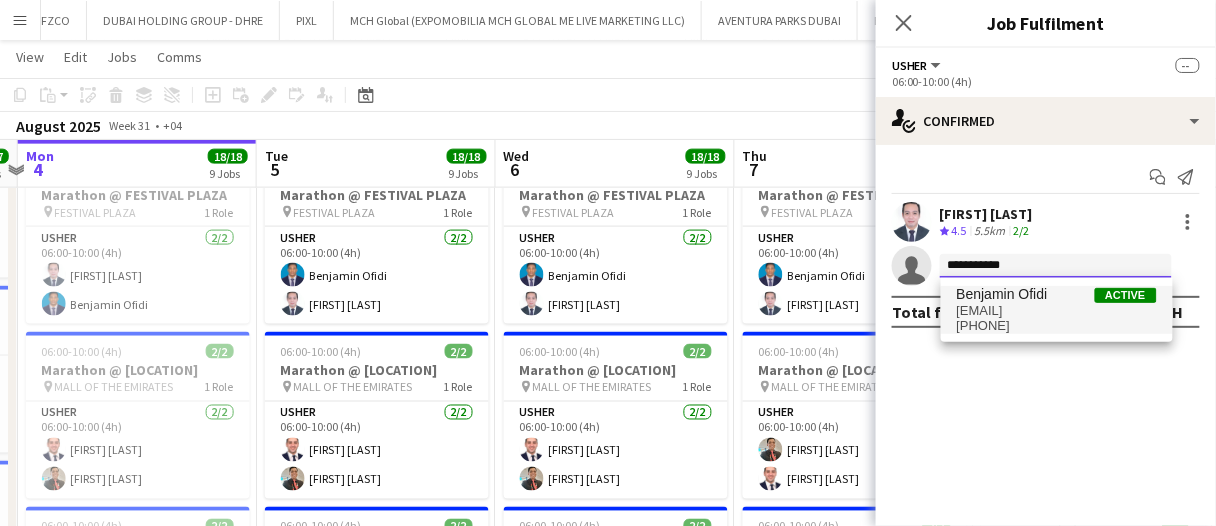 type on "**********" 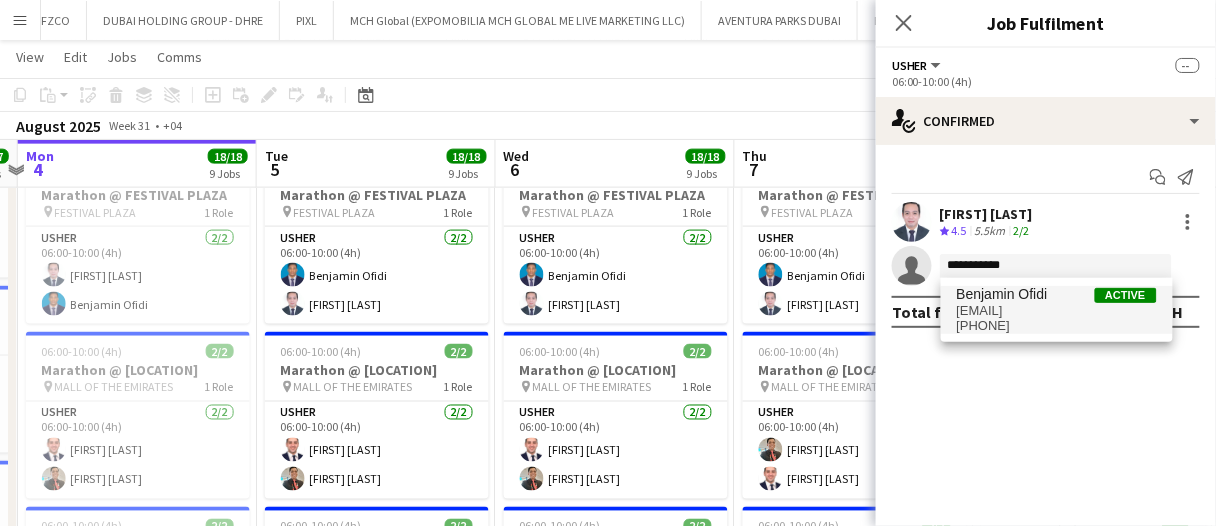 click on "Benjamin Ofidi" at bounding box center [1002, 294] 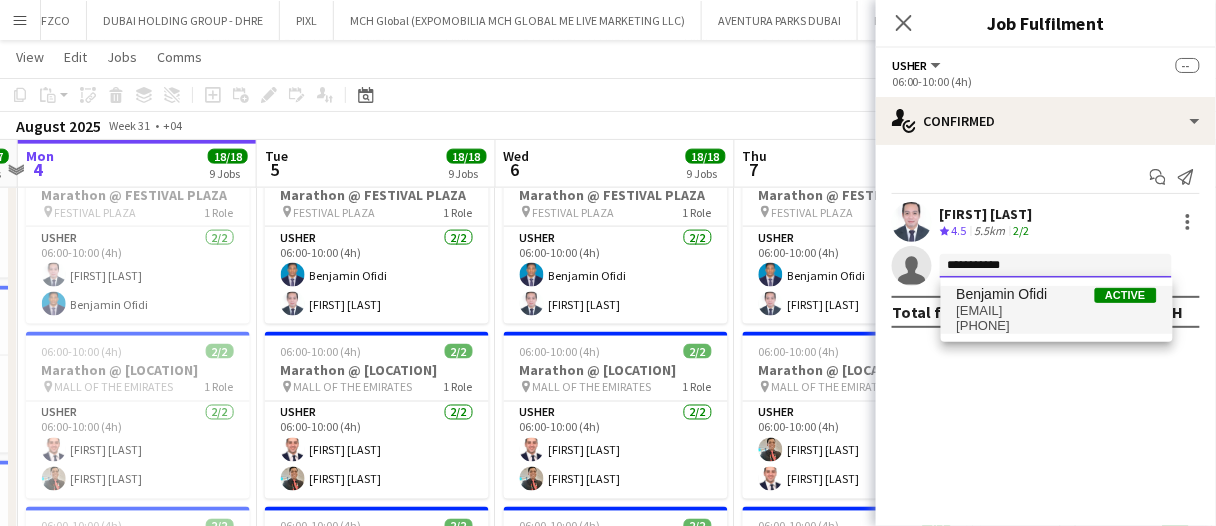 type 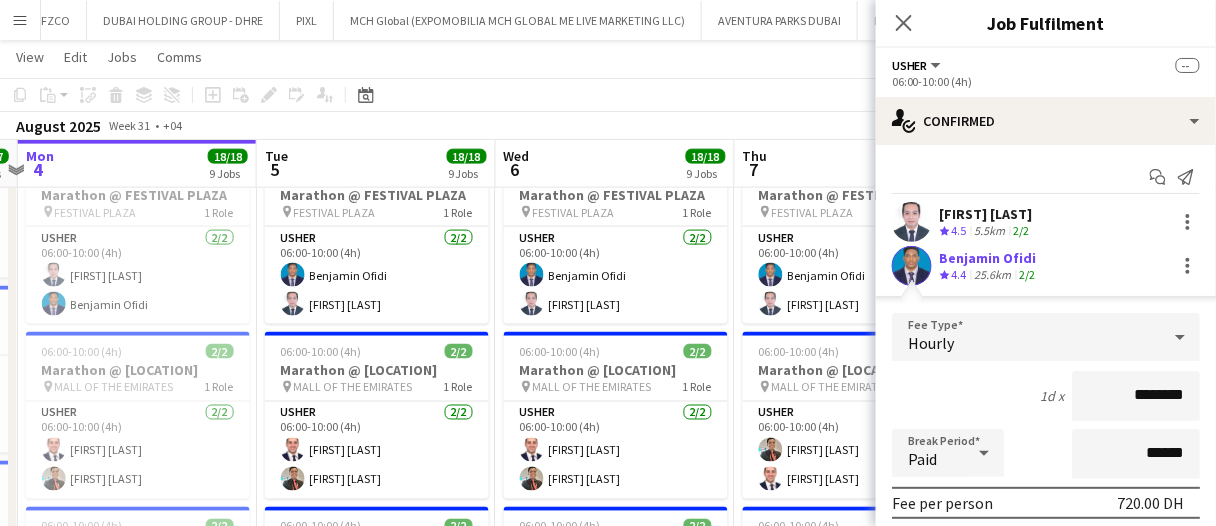 click on "Confirm" at bounding box center (1081, 703) 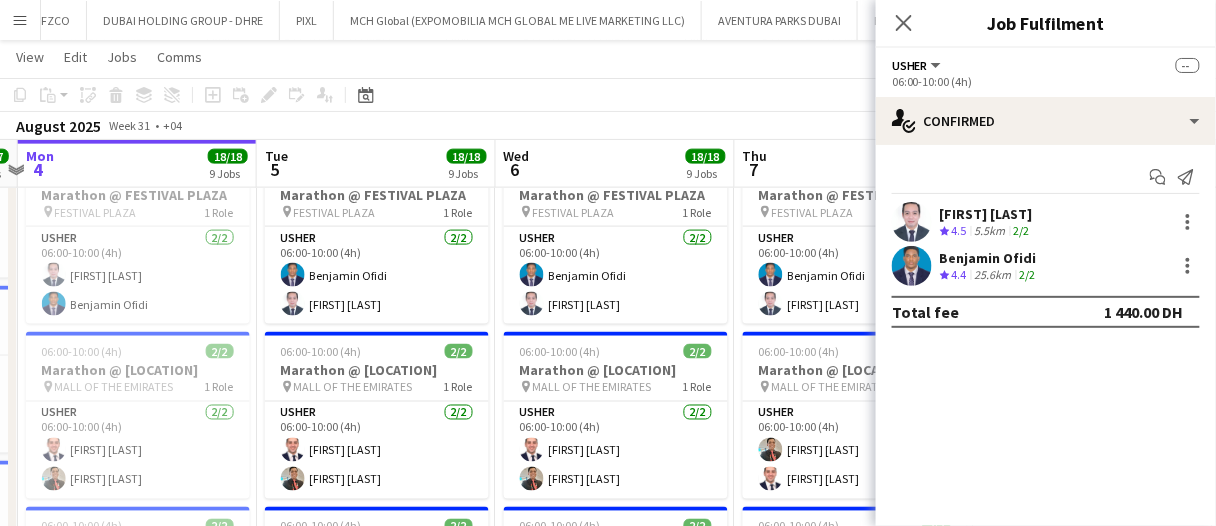 click on "Thu   7   18/18   9 Jobs" at bounding box center [854, 164] 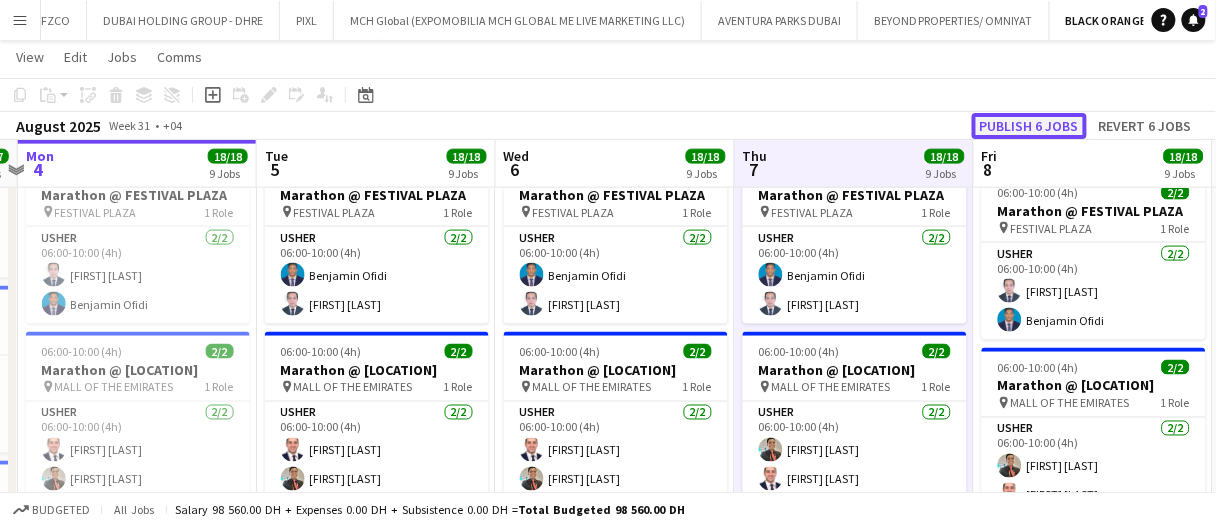 click on "Publish 6 jobs" 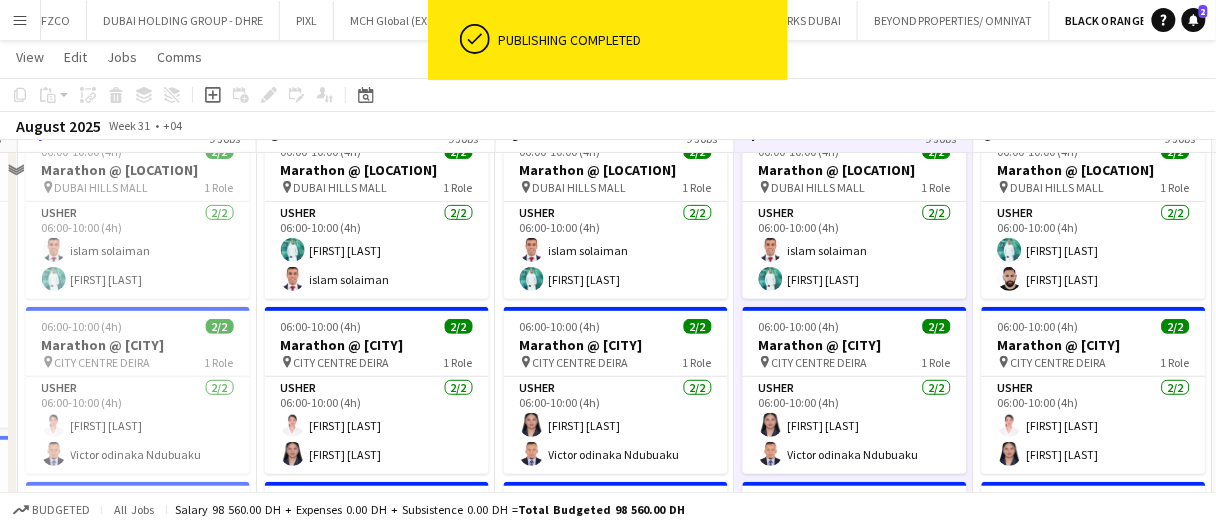 scroll, scrollTop: 0, scrollLeft: 0, axis: both 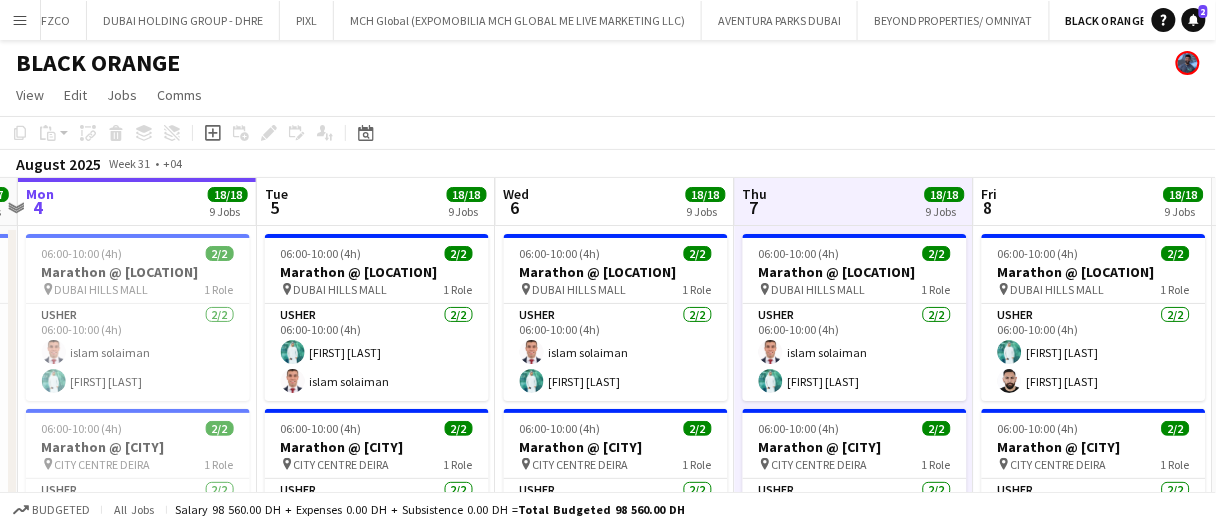 click on "Thu   7   18/18   9 Jobs" at bounding box center (854, 202) 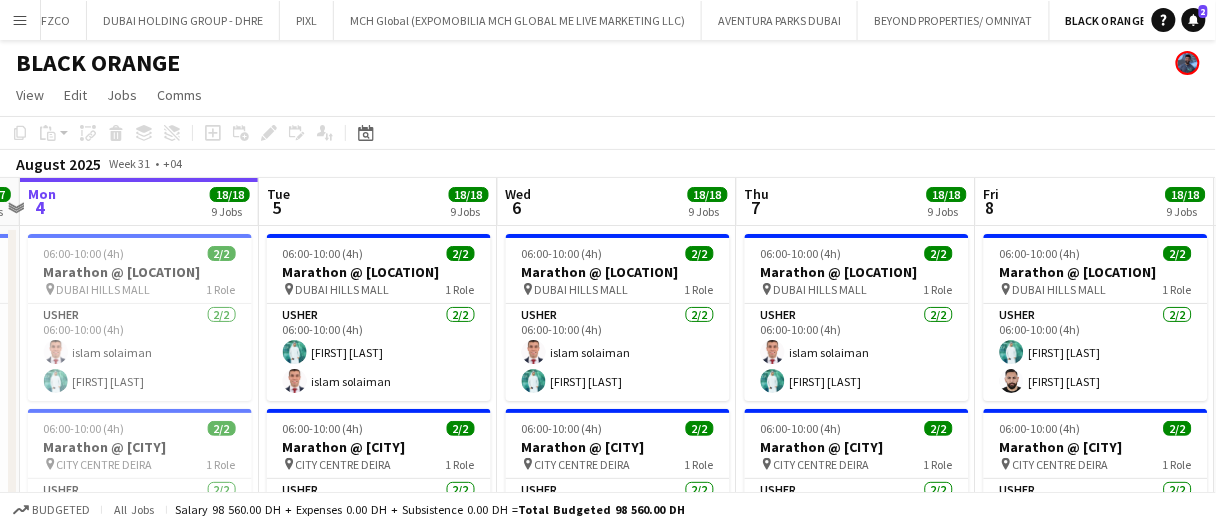 click on "Thu   7   18/18   9 Jobs" at bounding box center [856, 202] 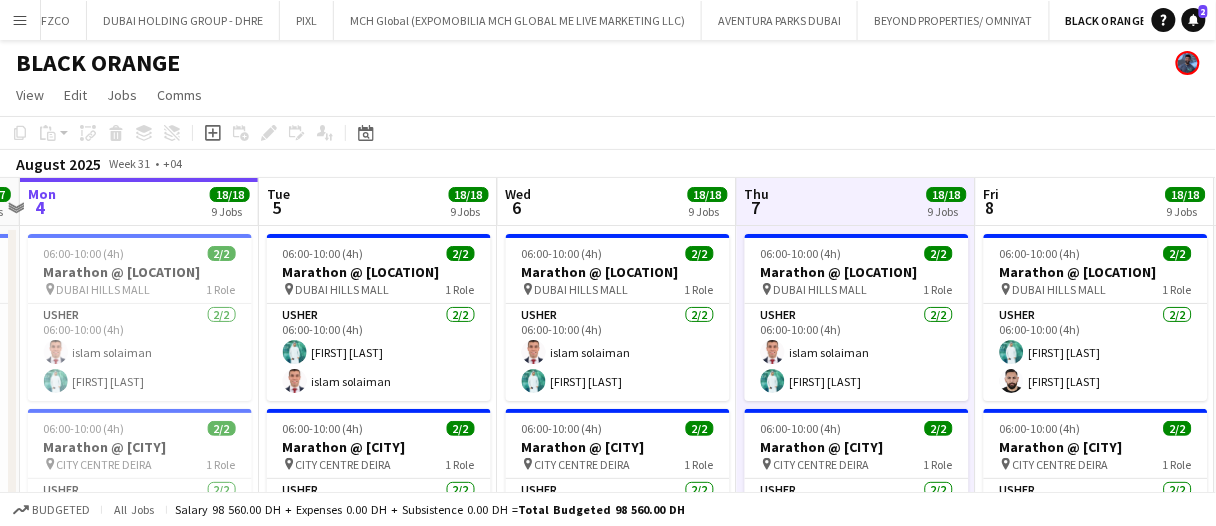 click on "Thu   7   18/18   9 Jobs" at bounding box center (856, 202) 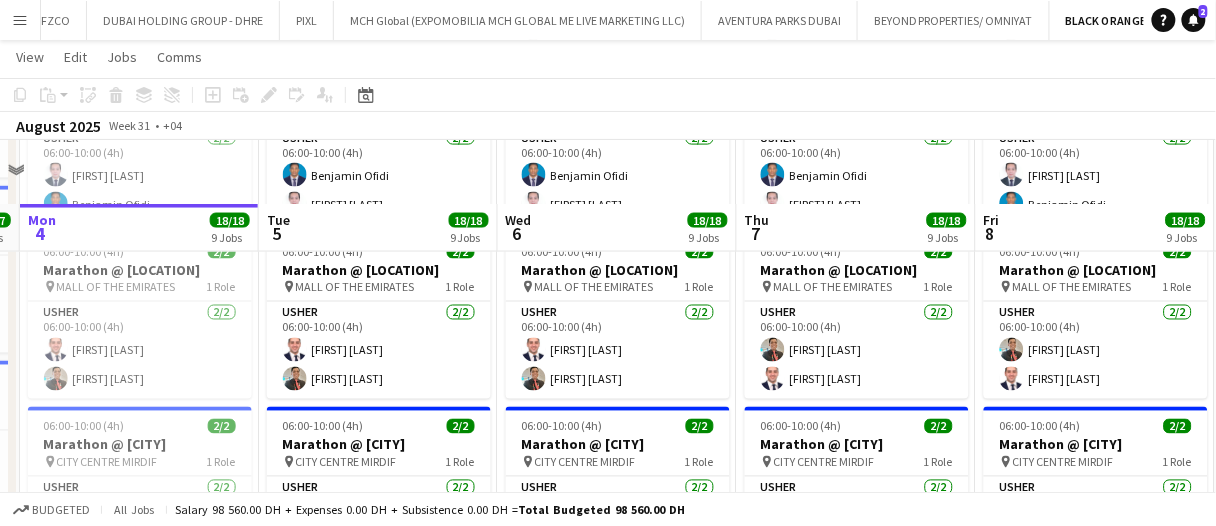 scroll, scrollTop: 800, scrollLeft: 0, axis: vertical 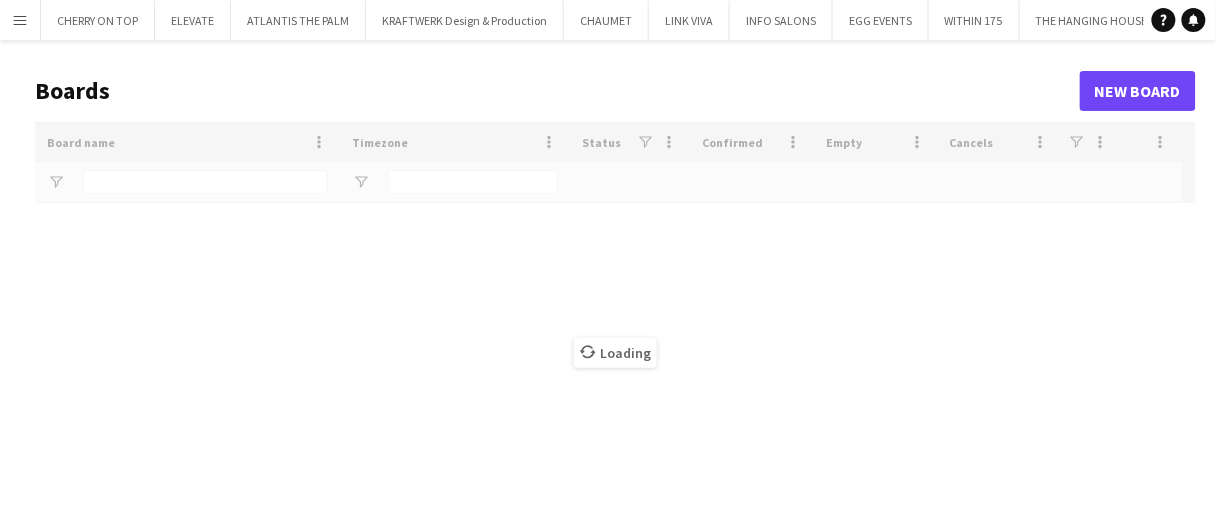 type on "***" 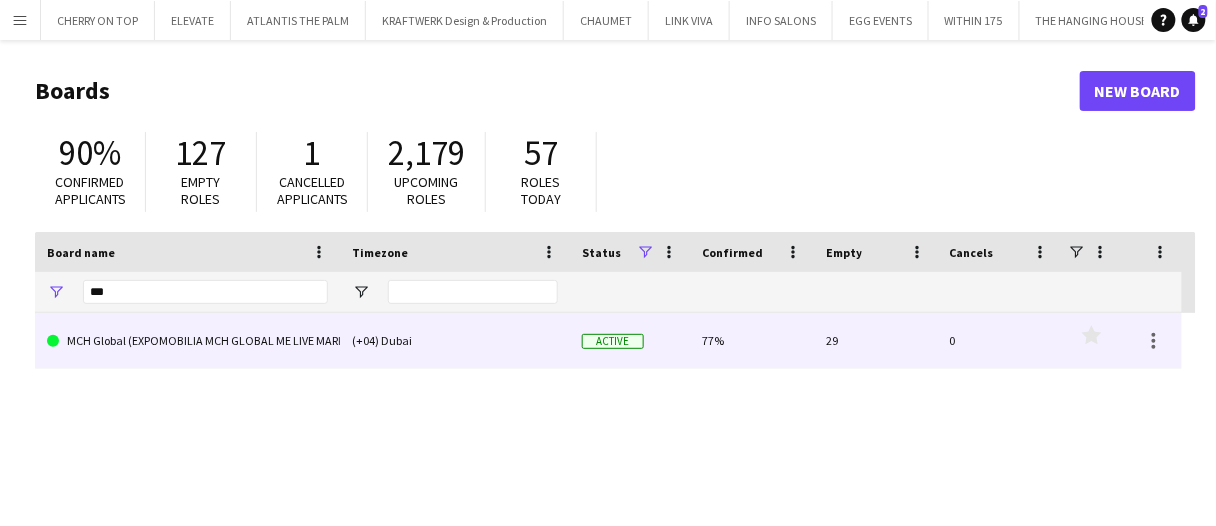 click on "MCH Global (EXPOMOBILIA MCH GLOBAL ME LIVE MARKETING LLC)" 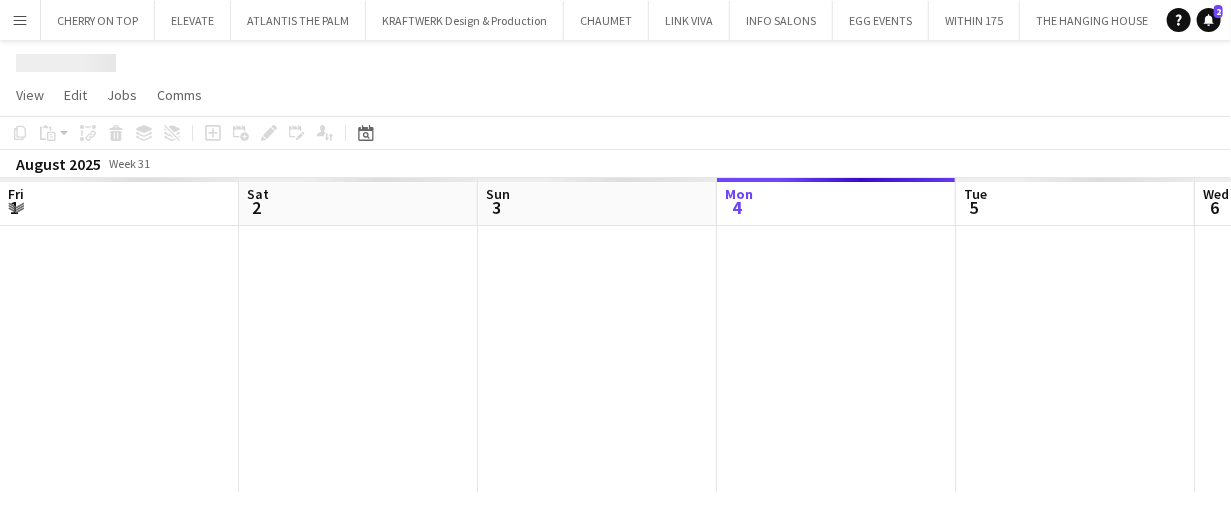 scroll, scrollTop: 0, scrollLeft: 478, axis: horizontal 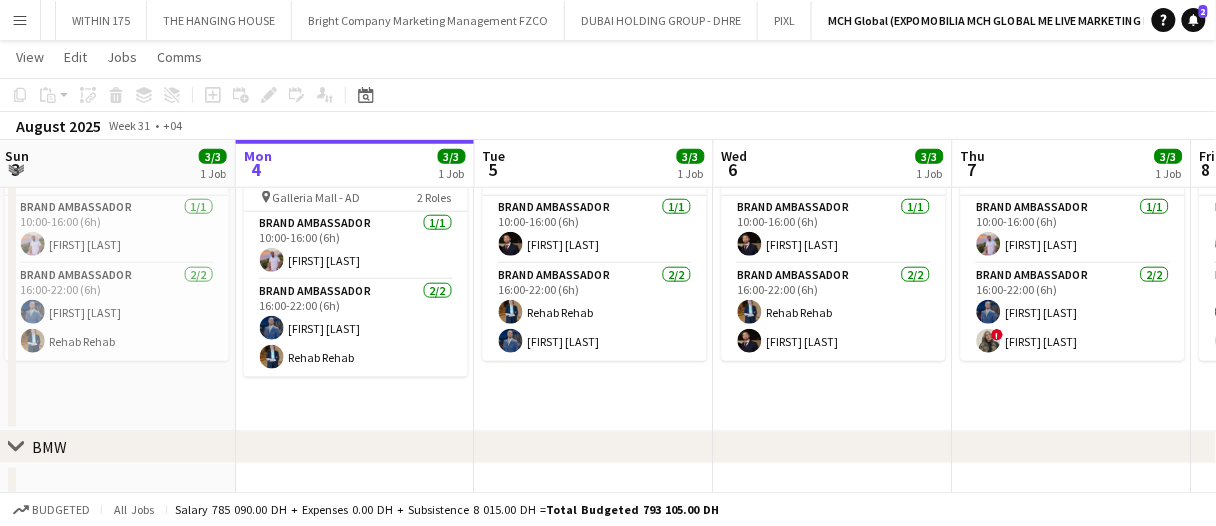 drag, startPoint x: 507, startPoint y: 389, endPoint x: 416, endPoint y: 401, distance: 91.787796 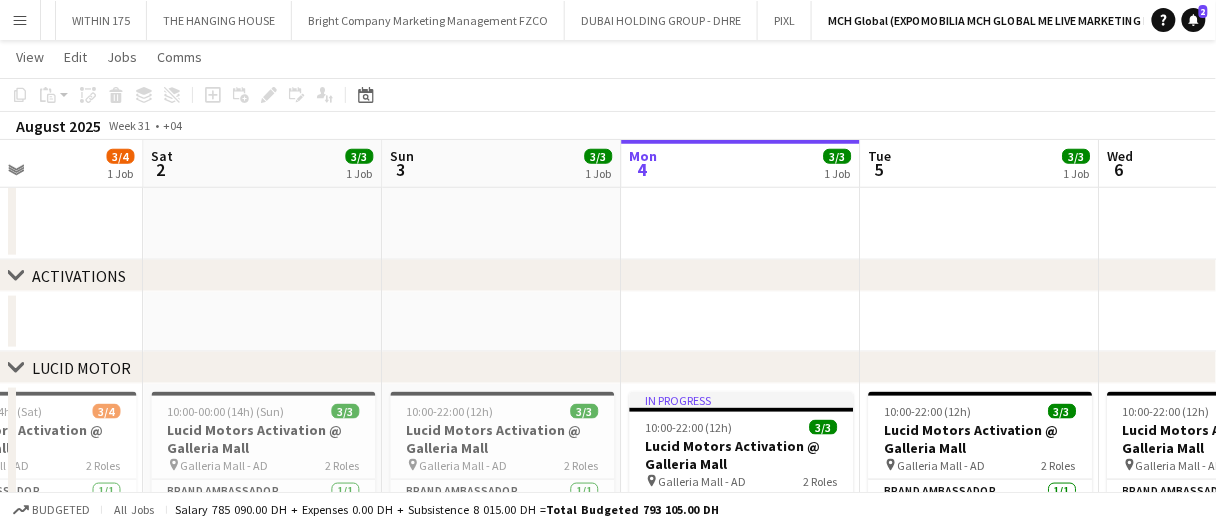 scroll, scrollTop: 0, scrollLeft: 833, axis: horizontal 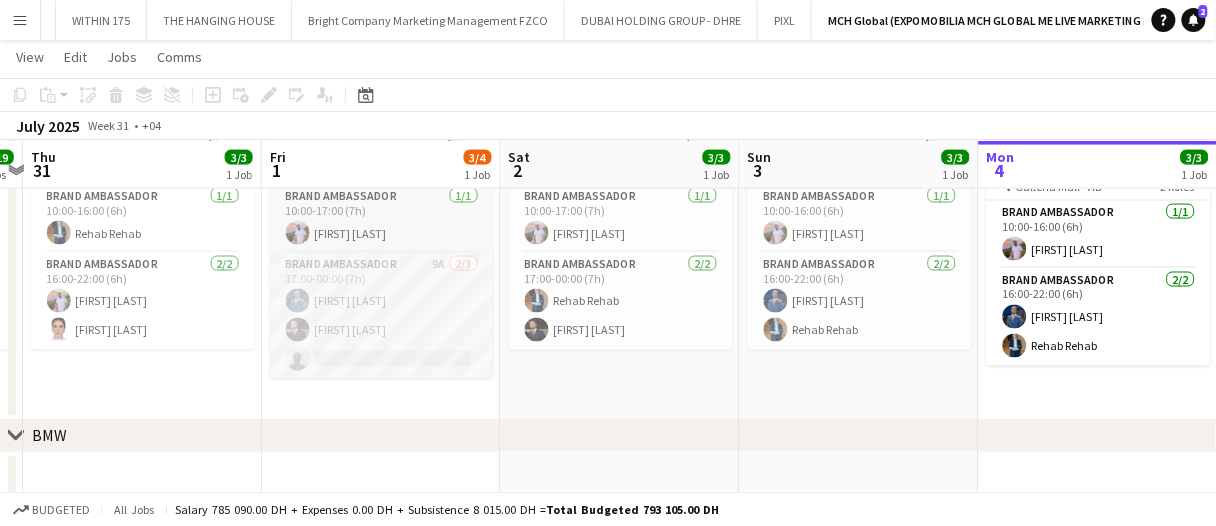 click on "Brand Ambassador    9A   2/3   17:00-00:00 (7h)
Mohammed Adel Aljbour Osama Nour
single-neutral-actions" at bounding box center (382, 316) 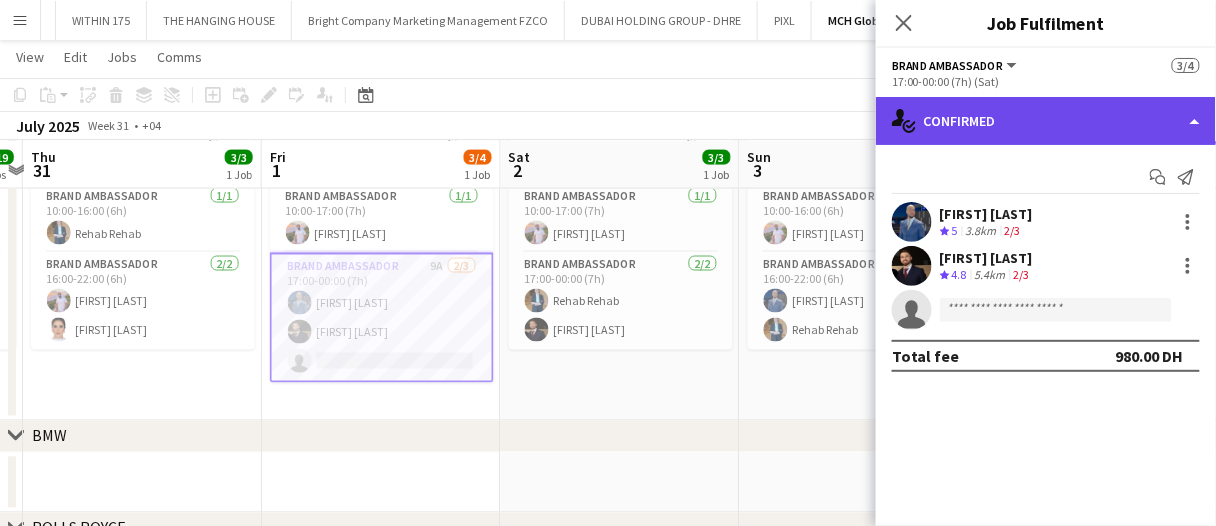click on "single-neutral-actions-check-2
Confirmed" 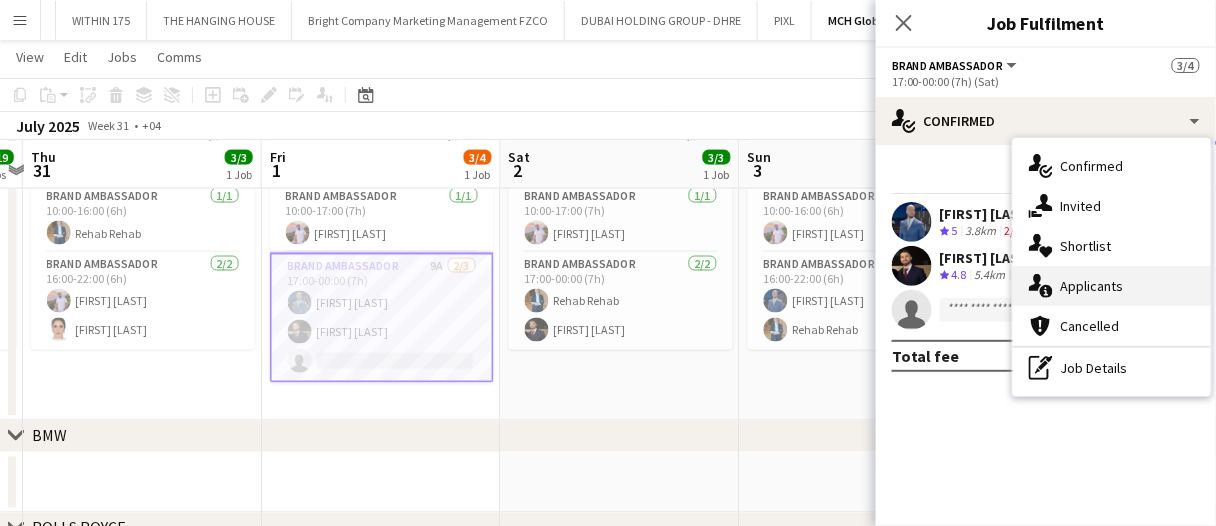 click on "single-neutral-actions-information
Applicants" at bounding box center (1112, 286) 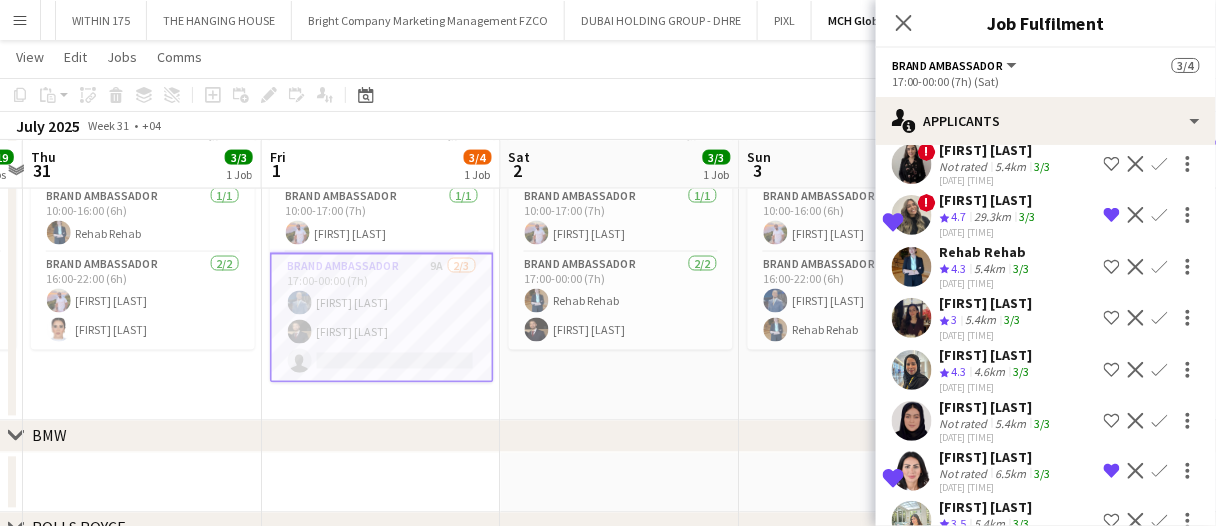 scroll, scrollTop: 186, scrollLeft: 0, axis: vertical 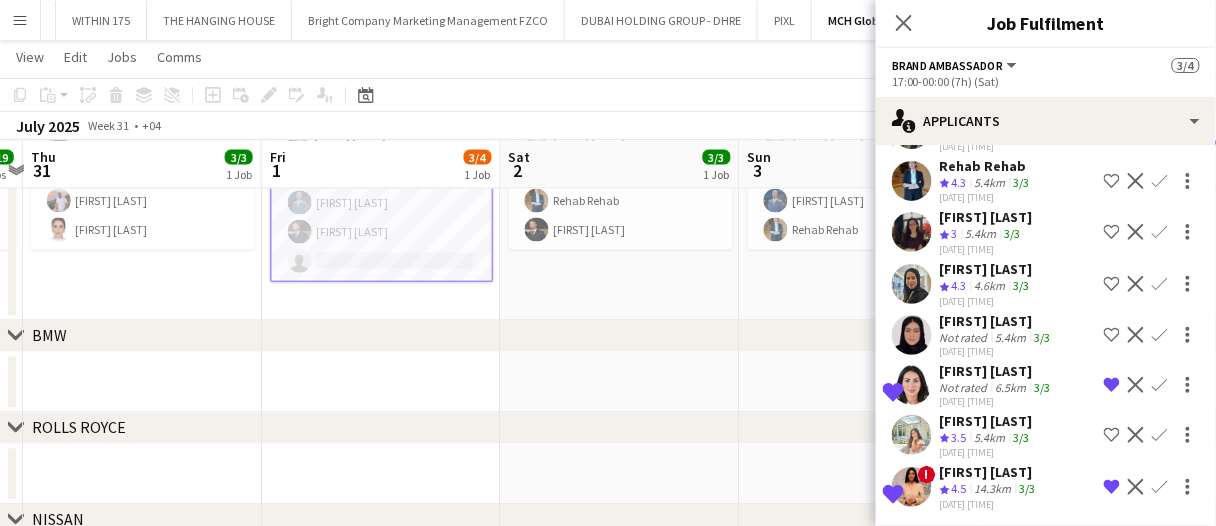 click on "Aroua Aroua" 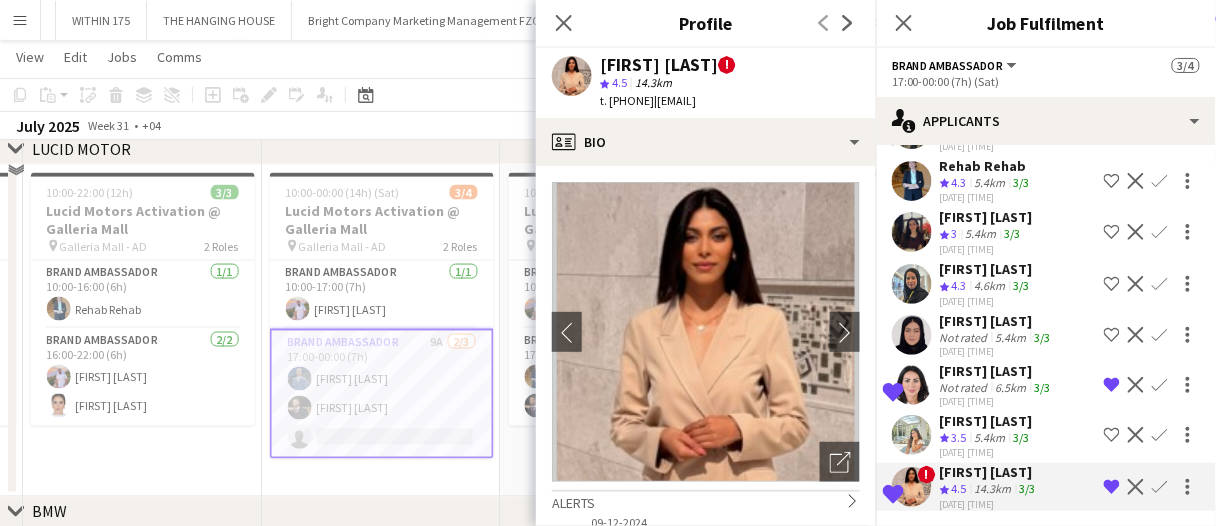 scroll, scrollTop: 495, scrollLeft: 0, axis: vertical 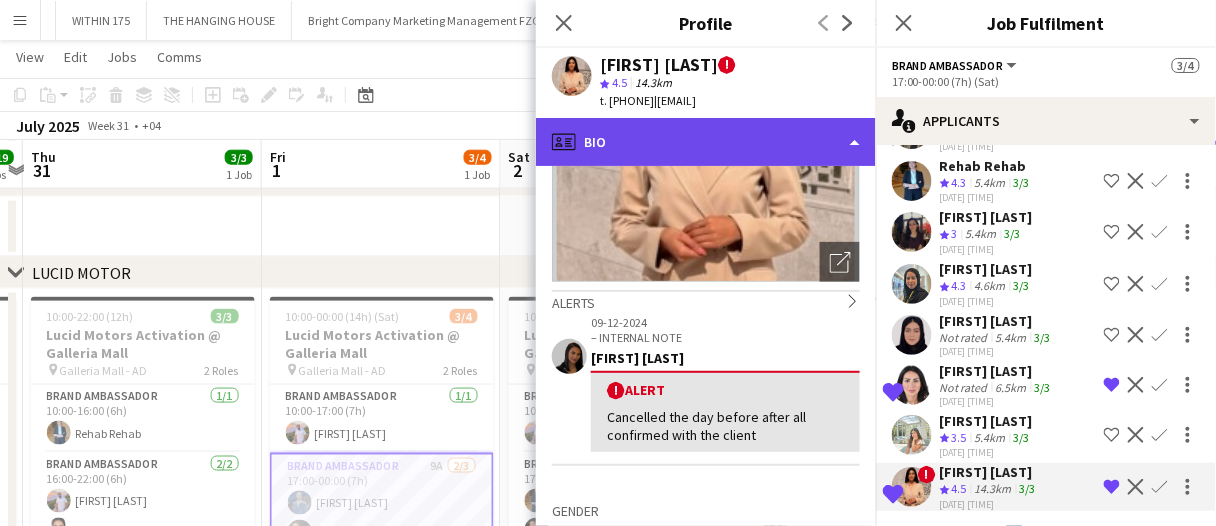 click on "profile
Bio" 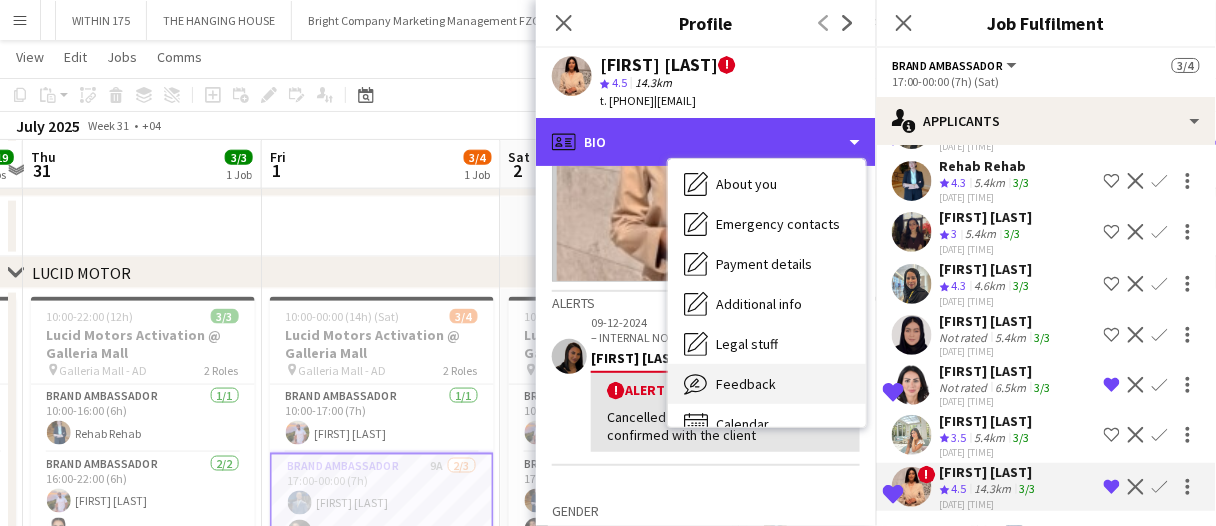 scroll, scrollTop: 148, scrollLeft: 0, axis: vertical 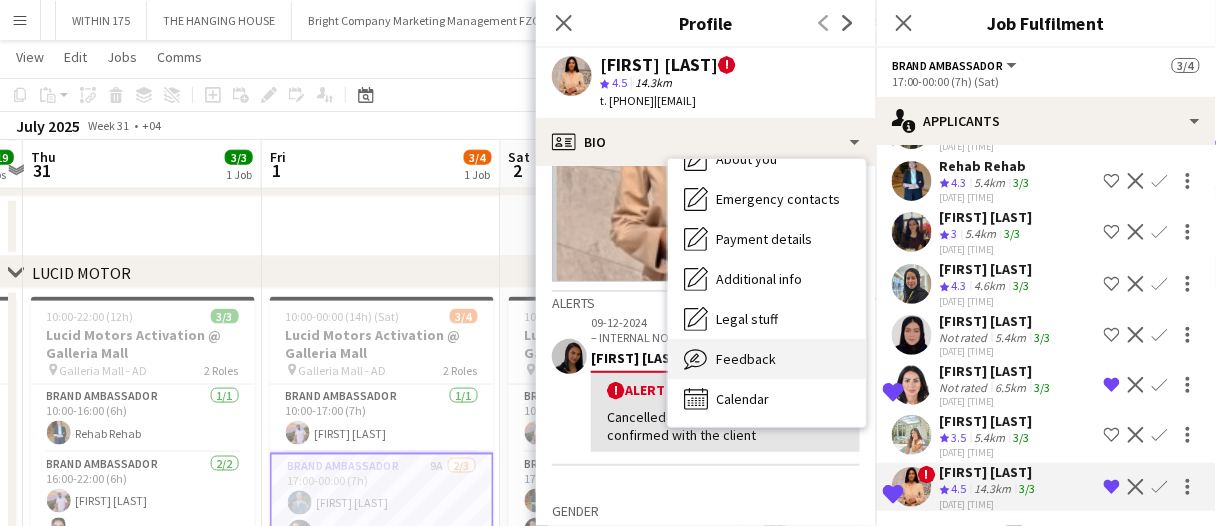 click on "Feedback" at bounding box center [746, 359] 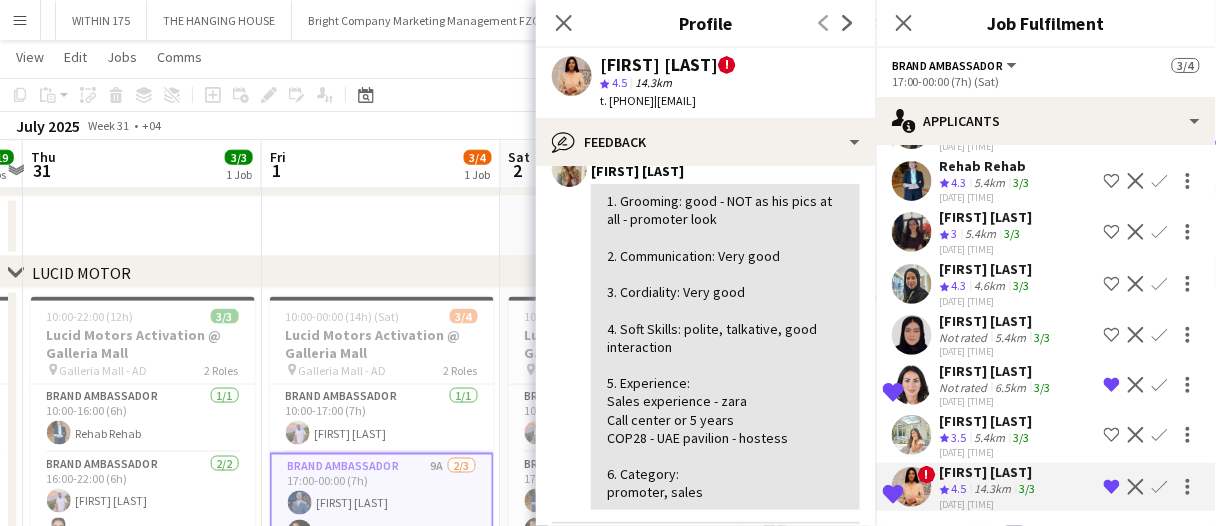 scroll, scrollTop: 500, scrollLeft: 0, axis: vertical 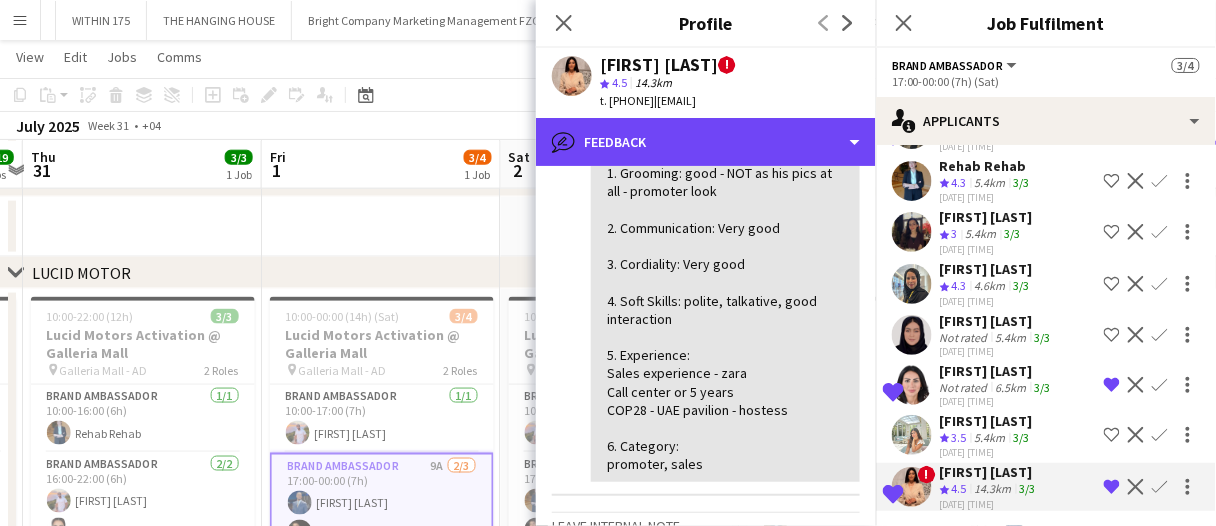 drag, startPoint x: 776, startPoint y: 157, endPoint x: 771, endPoint y: 220, distance: 63.1981 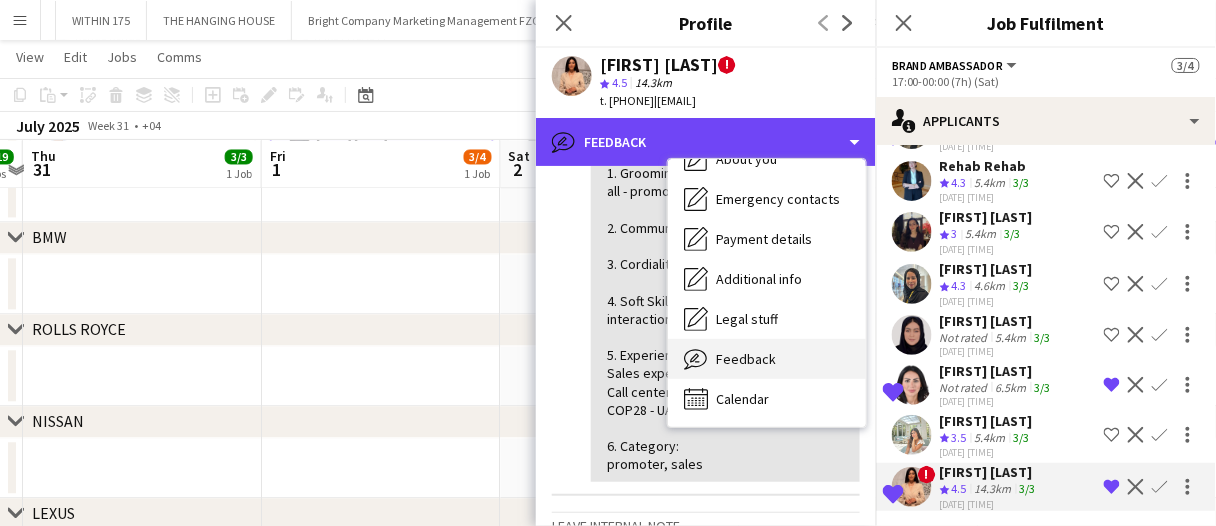 scroll, scrollTop: 991, scrollLeft: 0, axis: vertical 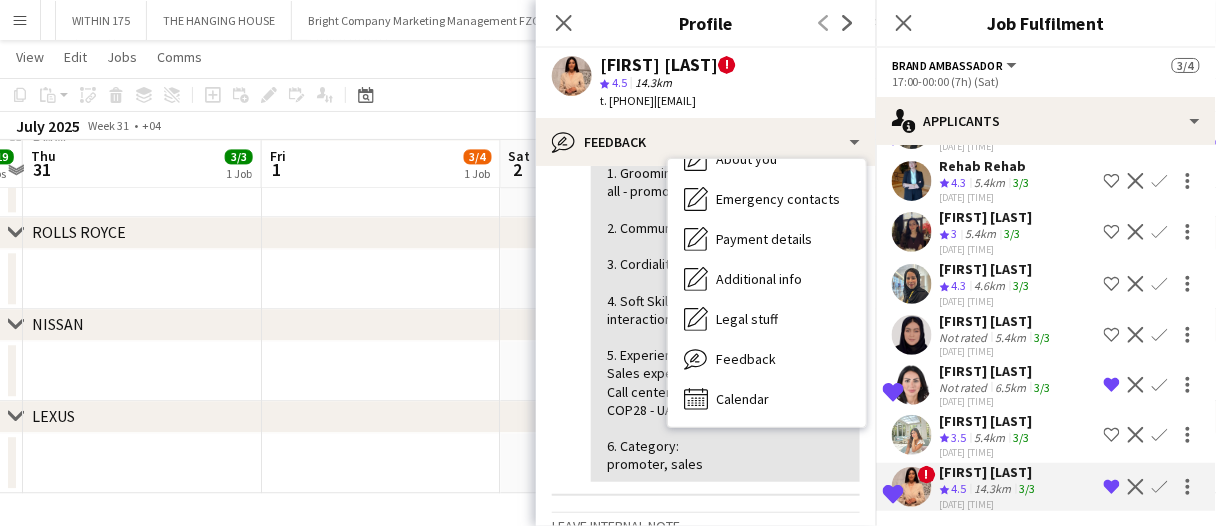click on "Feedback
Feedback" at bounding box center [767, 359] 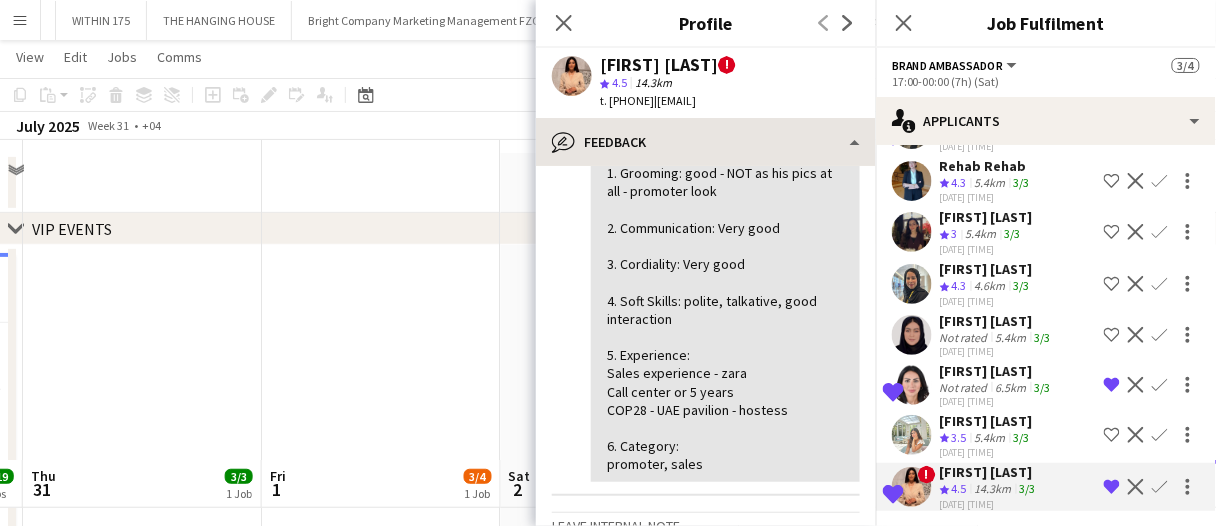 scroll, scrollTop: 0, scrollLeft: 0, axis: both 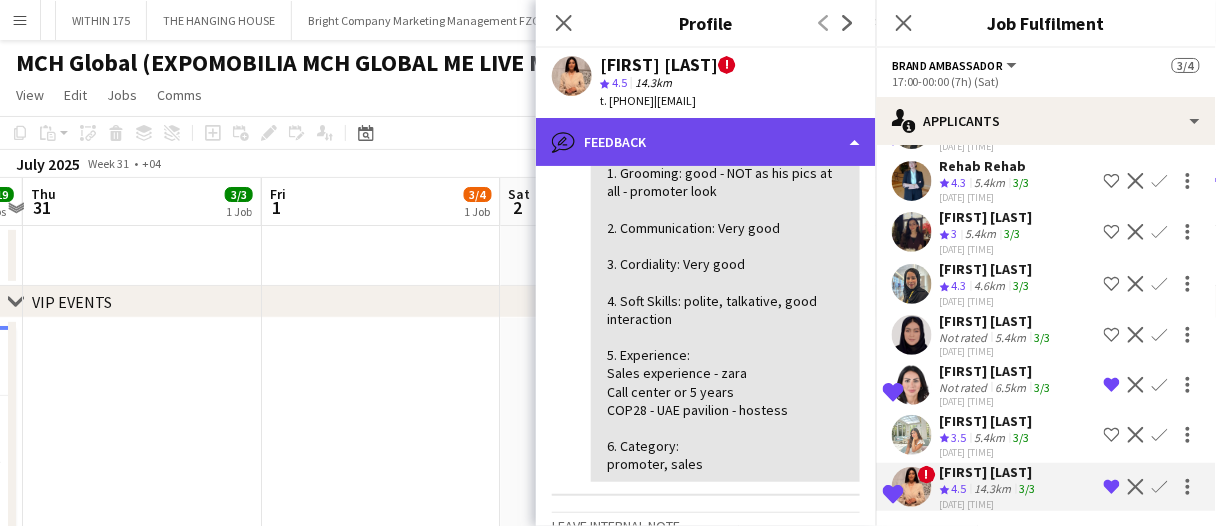 click on "bubble-pencil
Feedback" 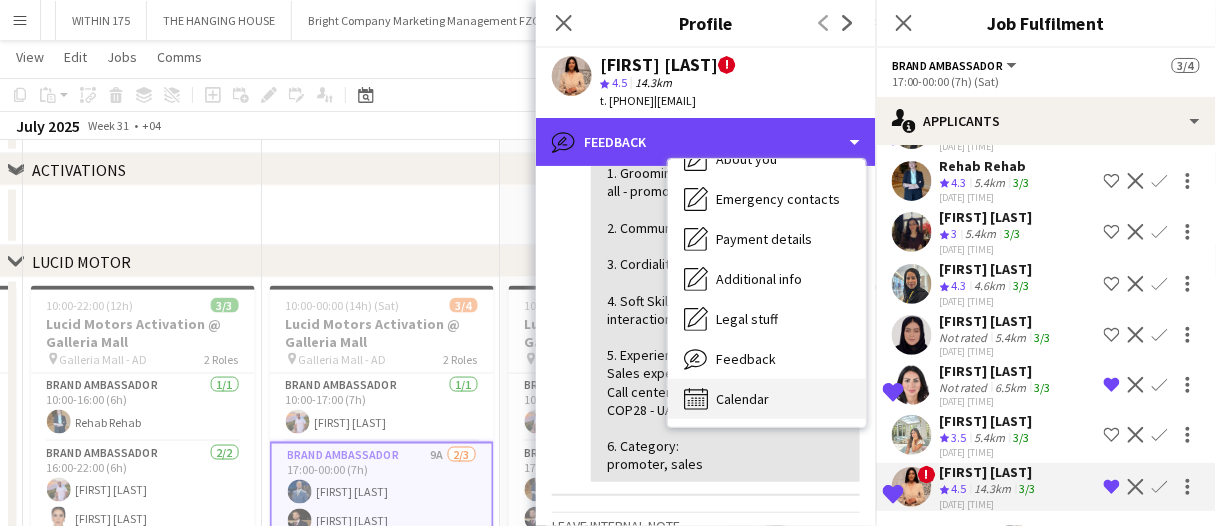 scroll, scrollTop: 600, scrollLeft: 0, axis: vertical 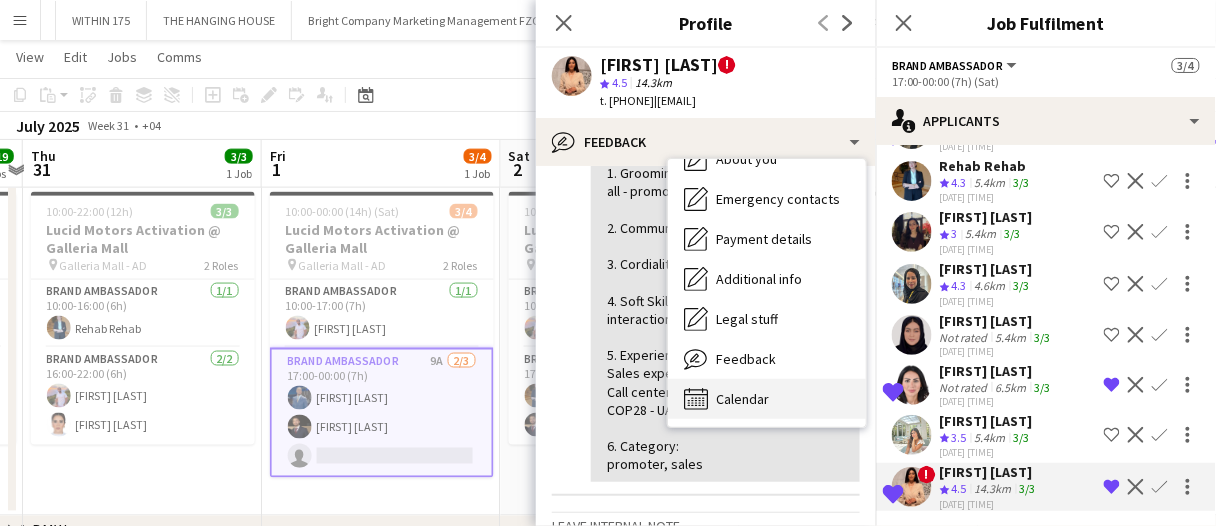 click on "Calendar
Calendar" at bounding box center (767, 399) 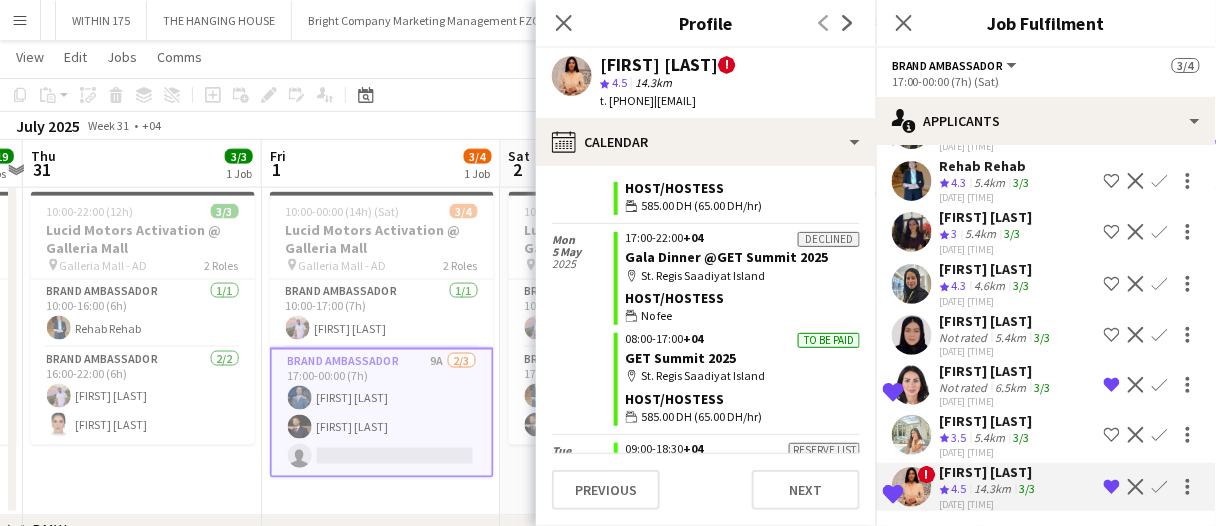 scroll, scrollTop: 500, scrollLeft: 0, axis: vertical 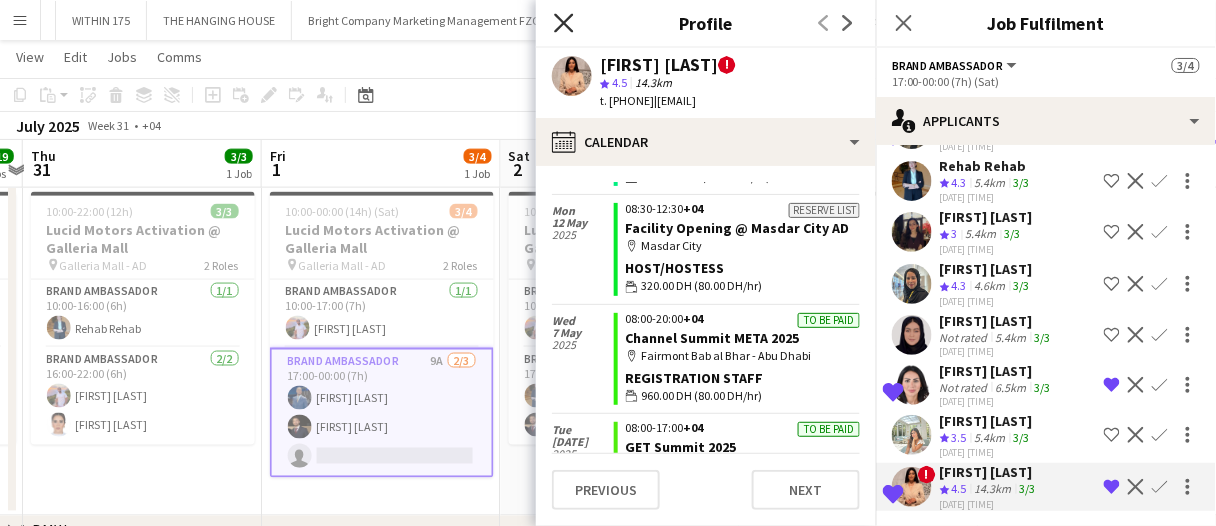 click on "Close pop-in" 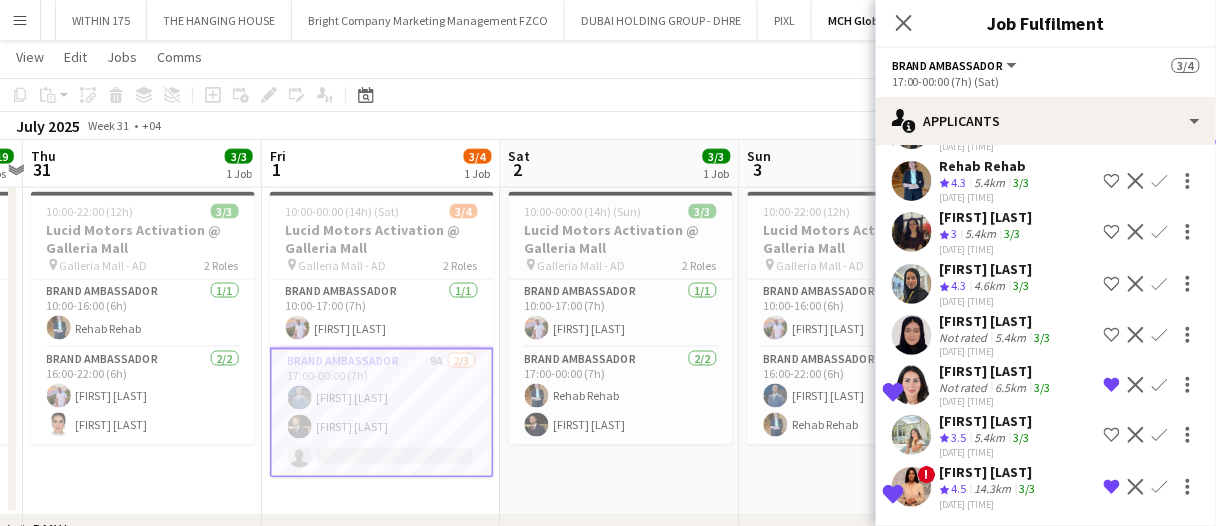 click on "Crew rating
4.5" 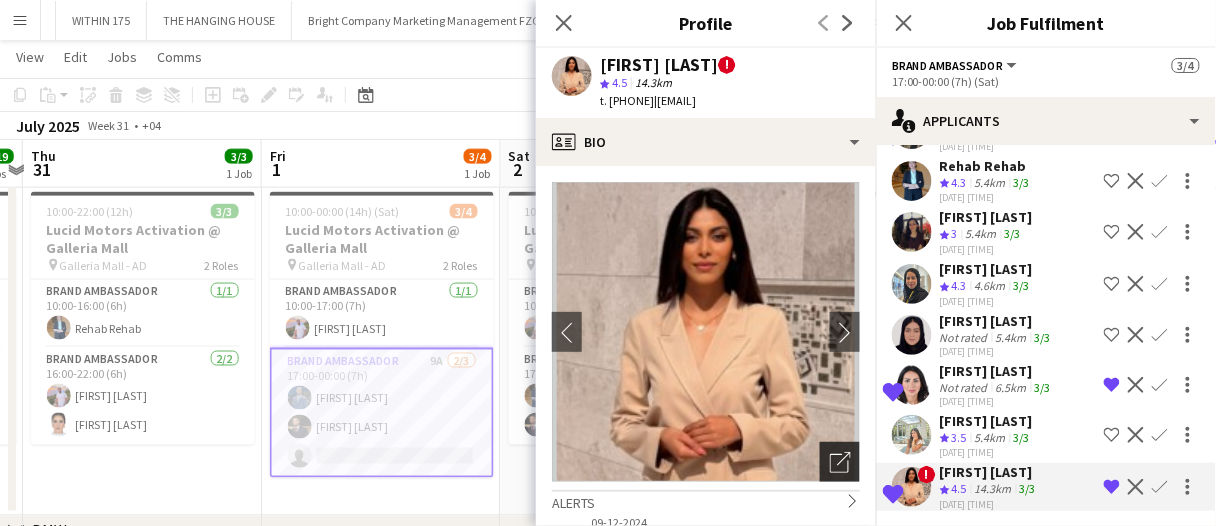 click on "Open photos pop-in" 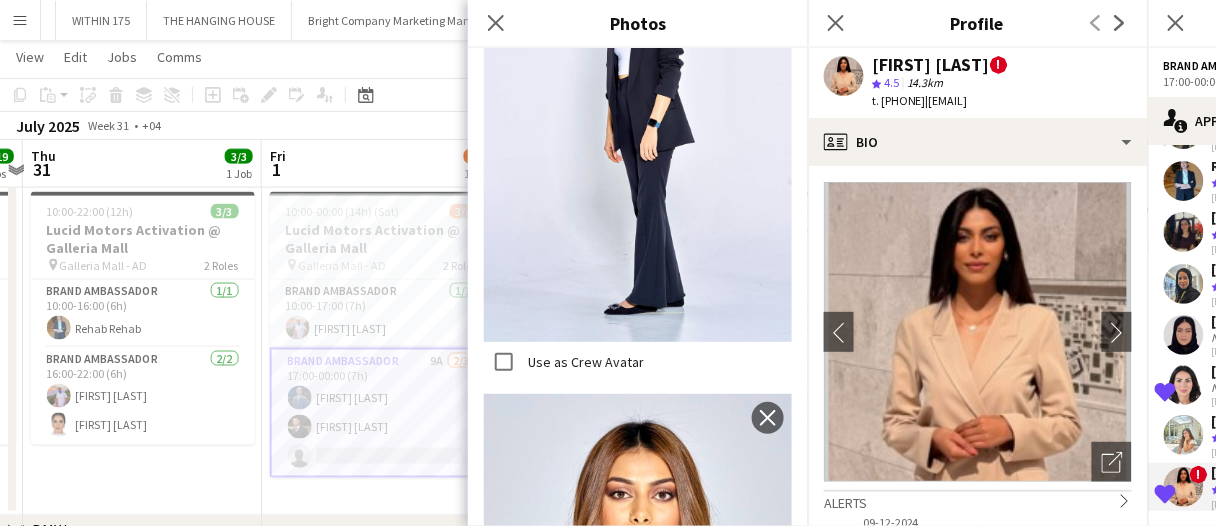 scroll, scrollTop: 6560, scrollLeft: 0, axis: vertical 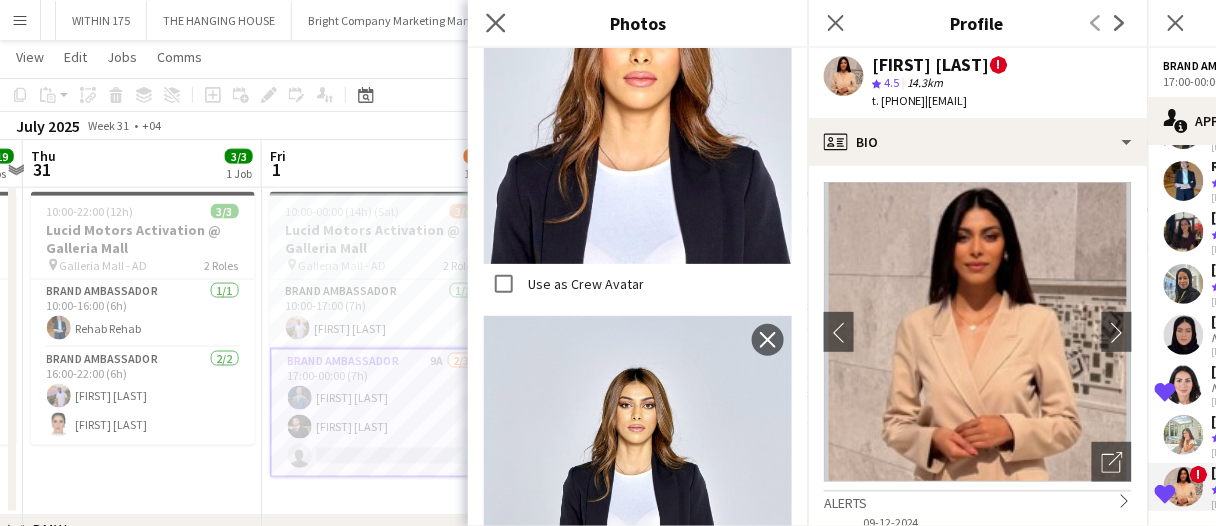 click on "Close pop-in" 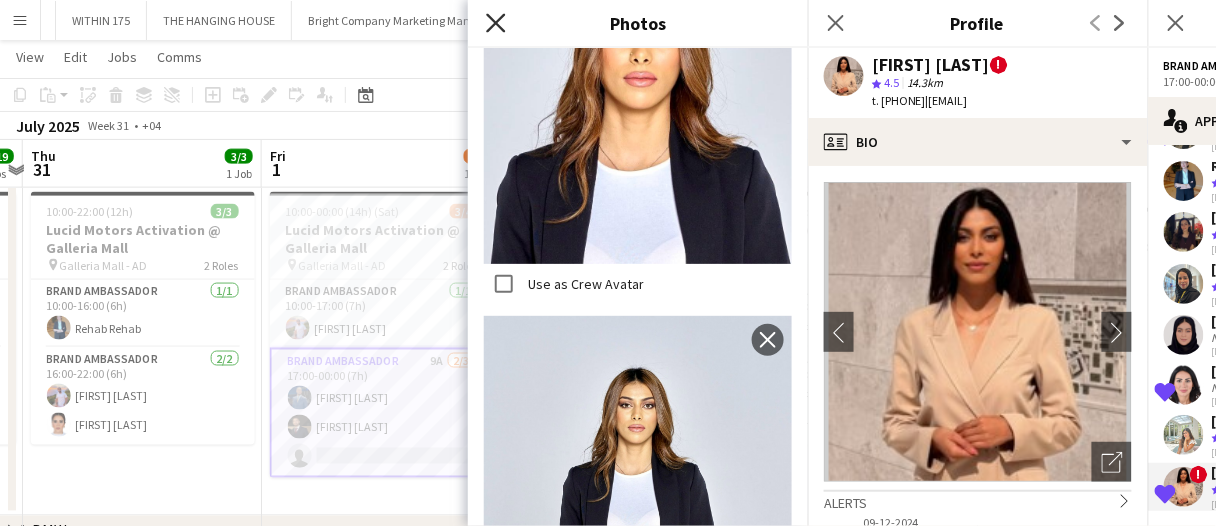 click on "Close pop-in" 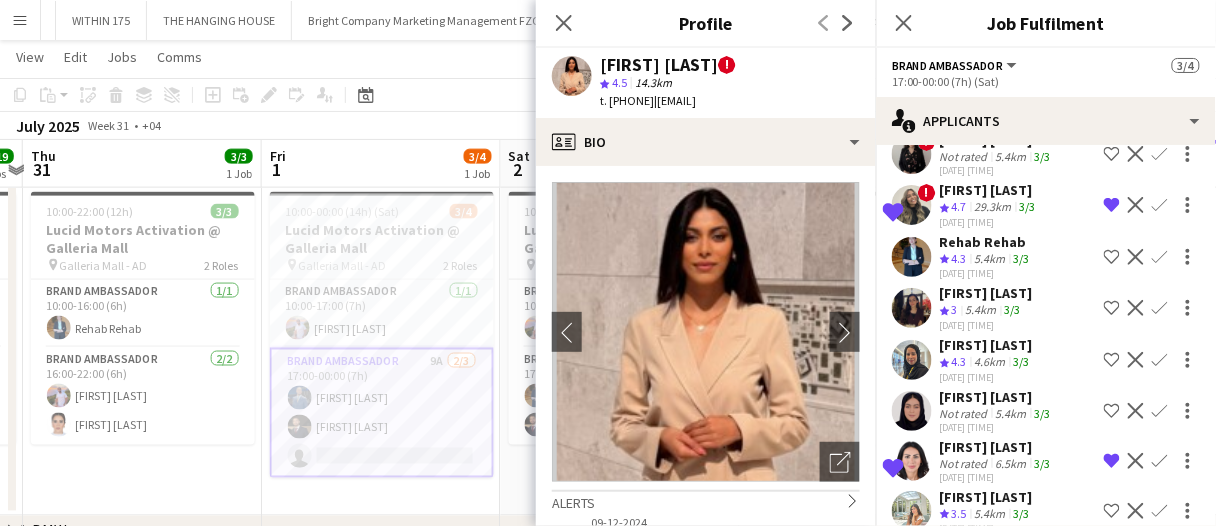 scroll, scrollTop: 186, scrollLeft: 0, axis: vertical 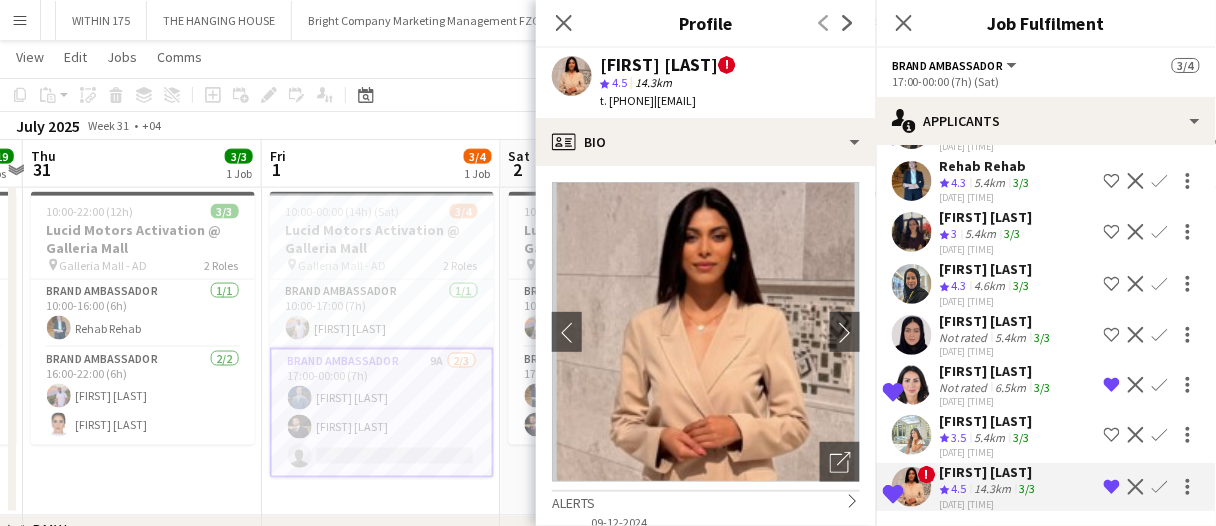 click on "31-07-2025 18:12" 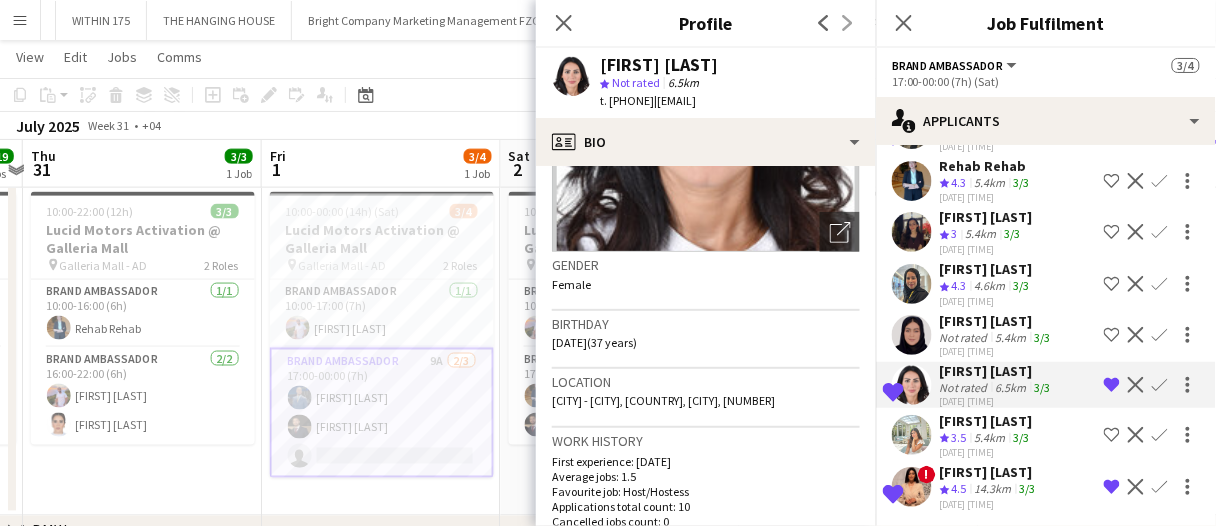 scroll, scrollTop: 200, scrollLeft: 0, axis: vertical 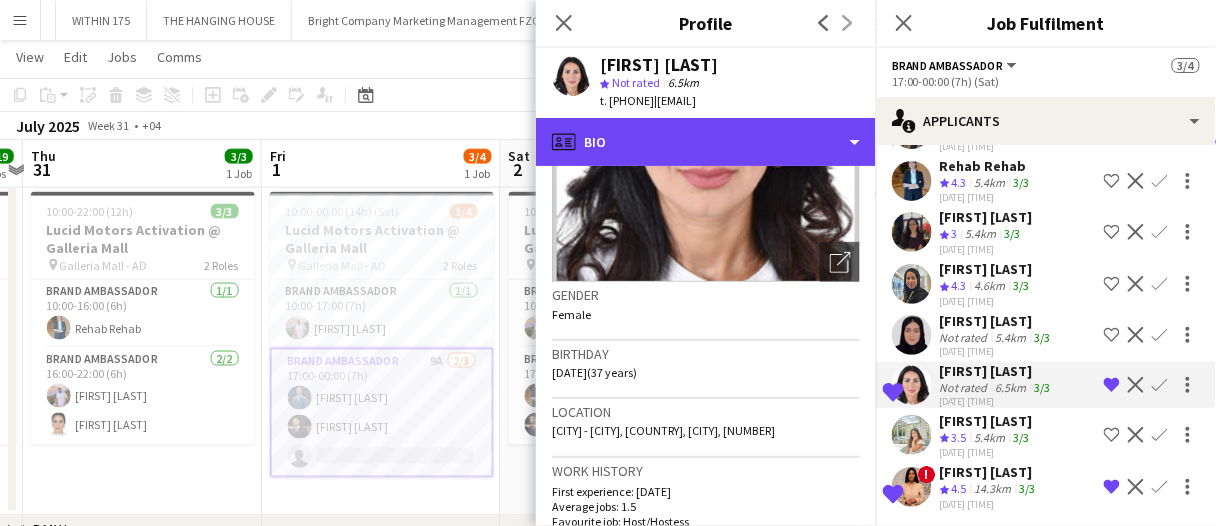 click on "profile
Bio" 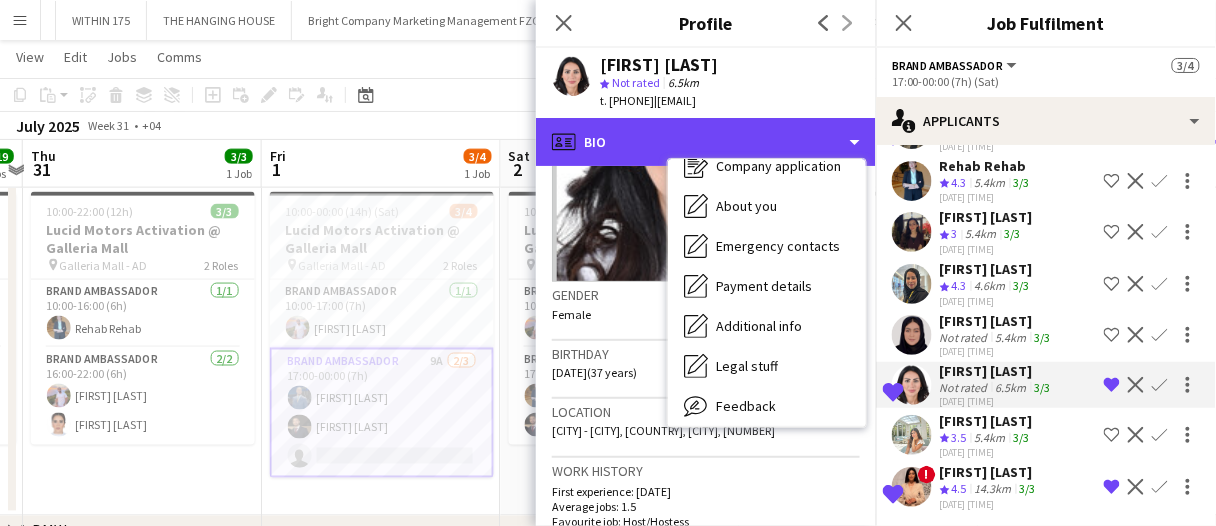 scroll, scrollTop: 148, scrollLeft: 0, axis: vertical 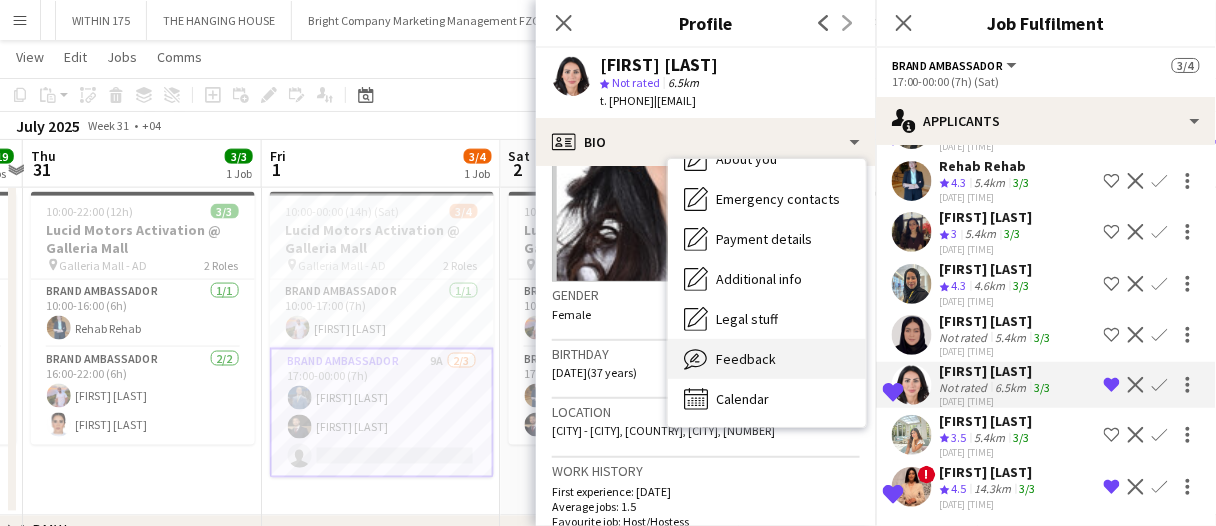 click on "Feedback
Feedback" at bounding box center (767, 359) 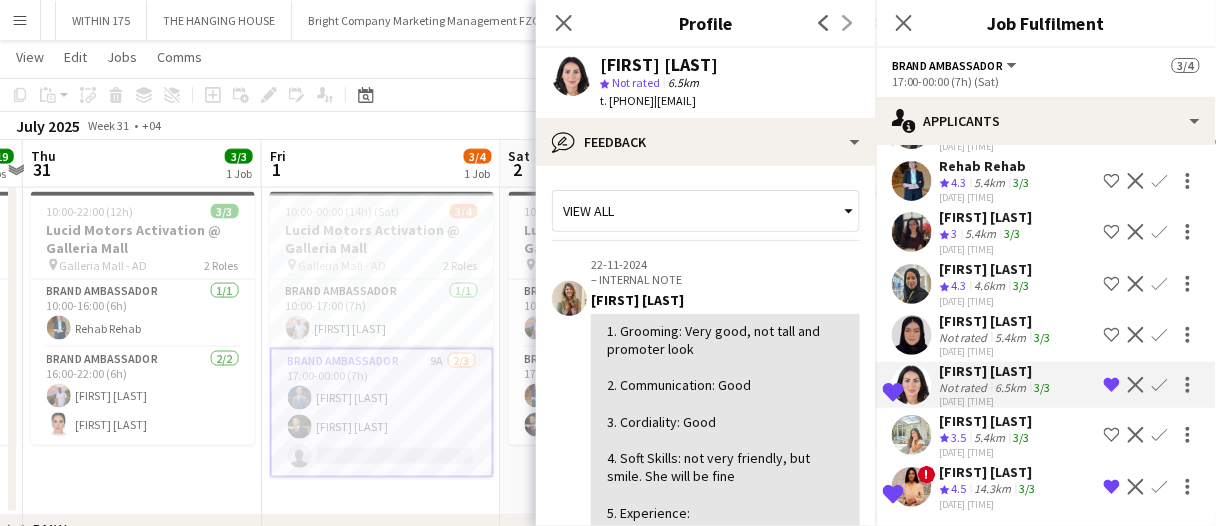 scroll, scrollTop: 100, scrollLeft: 0, axis: vertical 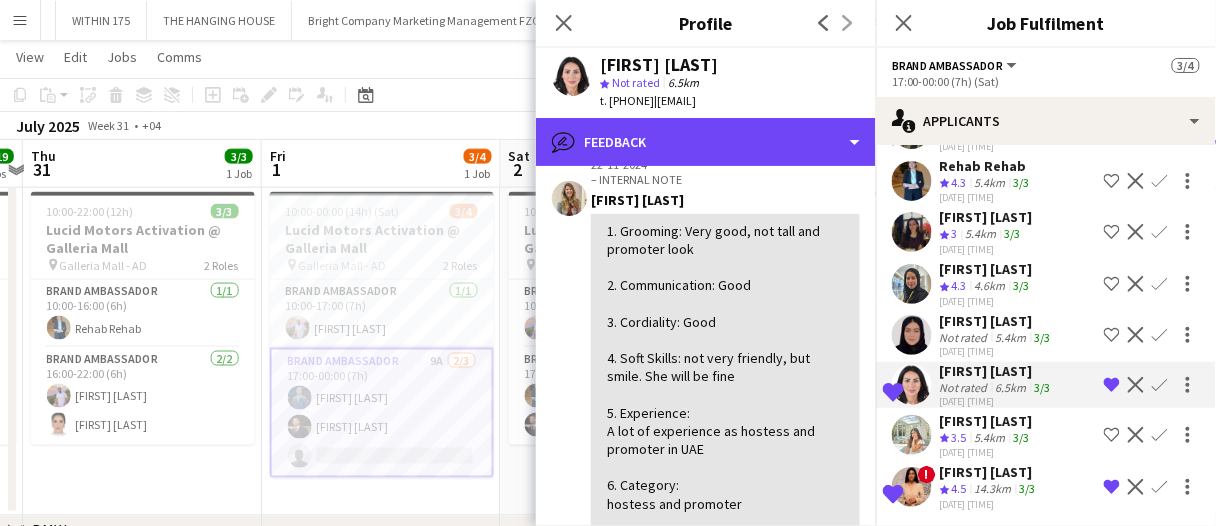 drag, startPoint x: 750, startPoint y: 141, endPoint x: 764, endPoint y: 168, distance: 30.413813 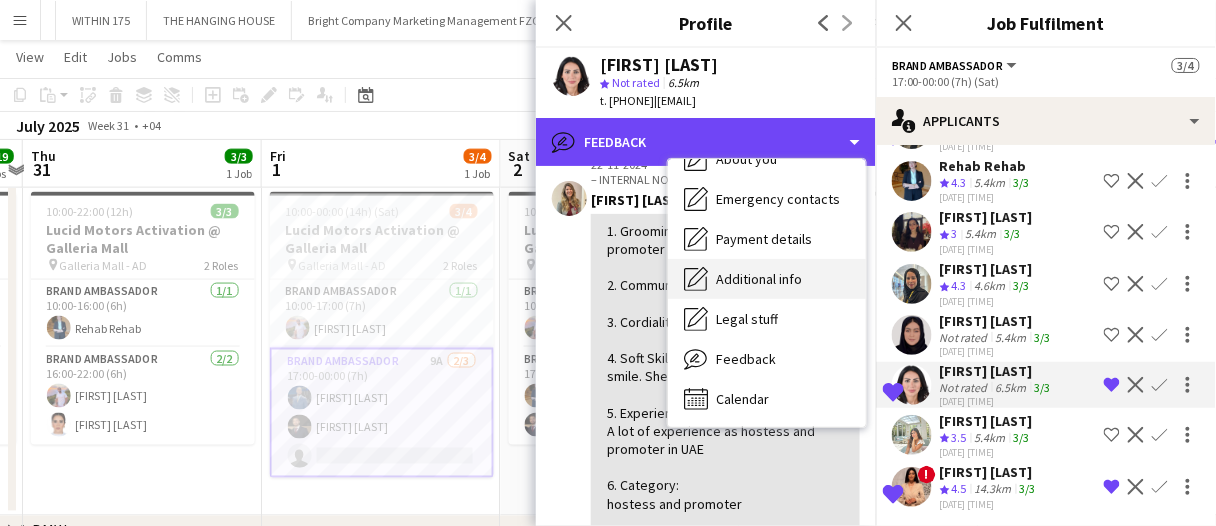 scroll, scrollTop: 0, scrollLeft: 0, axis: both 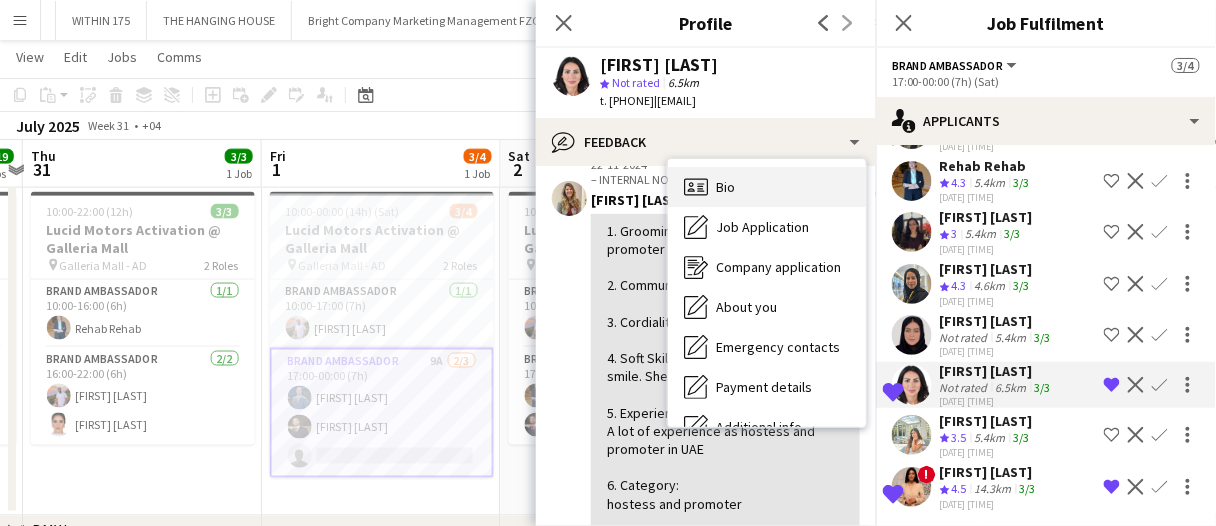 click on "Bio
Bio" at bounding box center (767, 187) 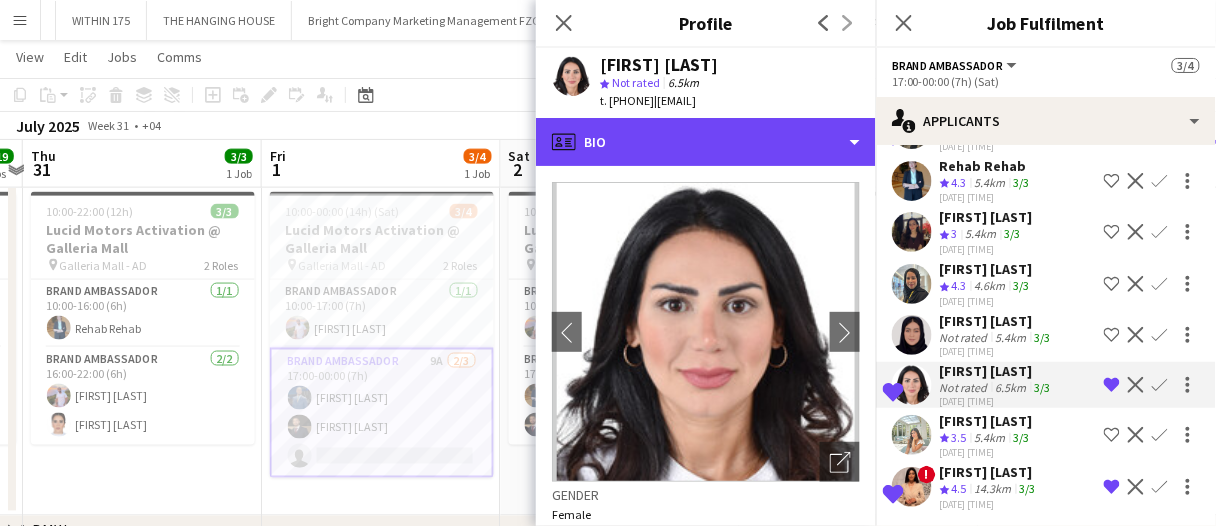 drag, startPoint x: 678, startPoint y: 152, endPoint x: 714, endPoint y: 186, distance: 49.517673 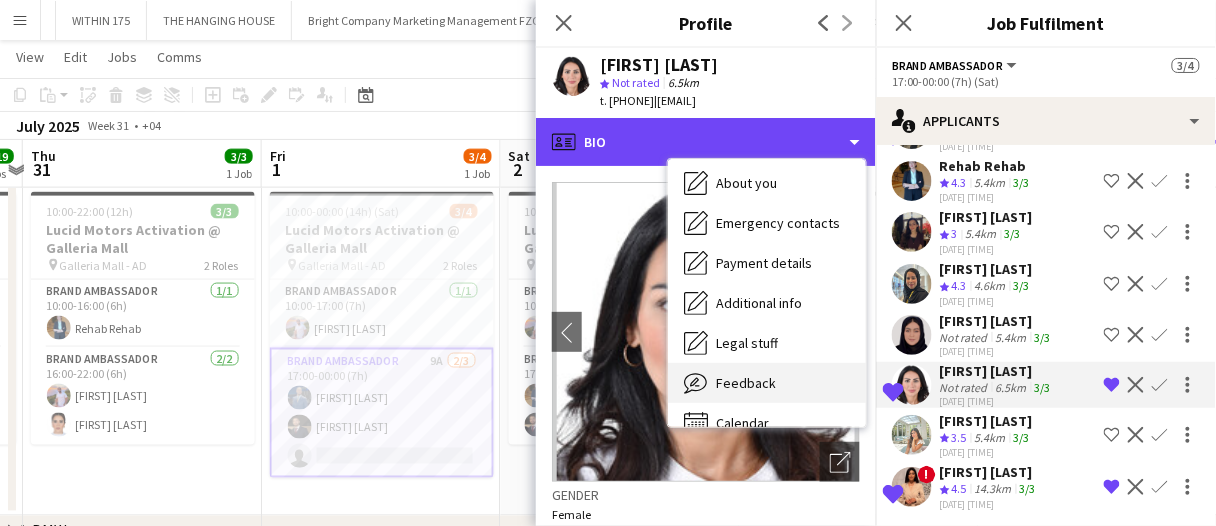 scroll, scrollTop: 148, scrollLeft: 0, axis: vertical 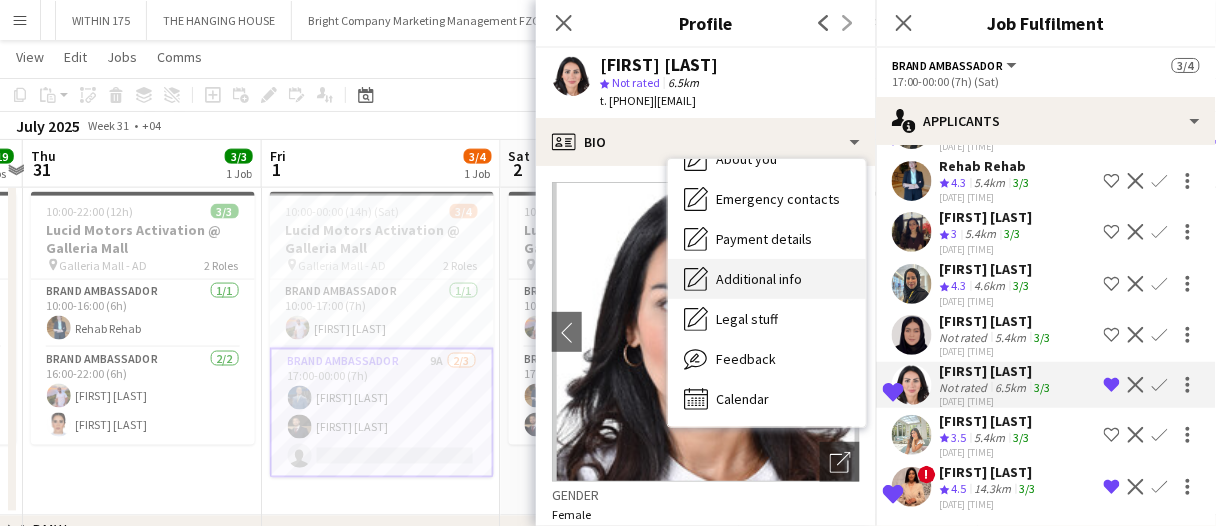 click on "Additional info
Additional info" at bounding box center [767, 279] 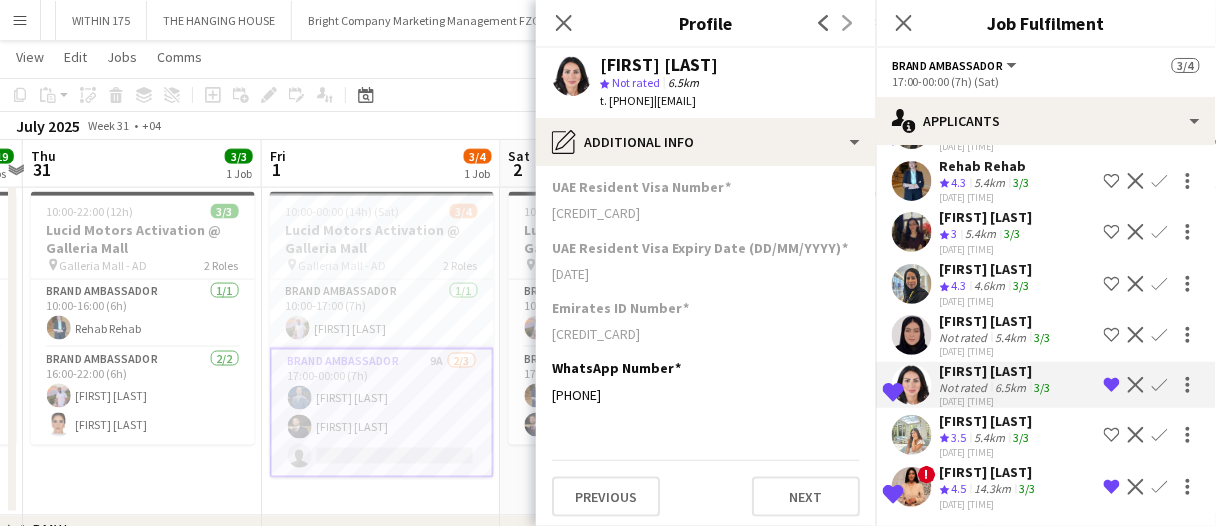 scroll, scrollTop: 408, scrollLeft: 0, axis: vertical 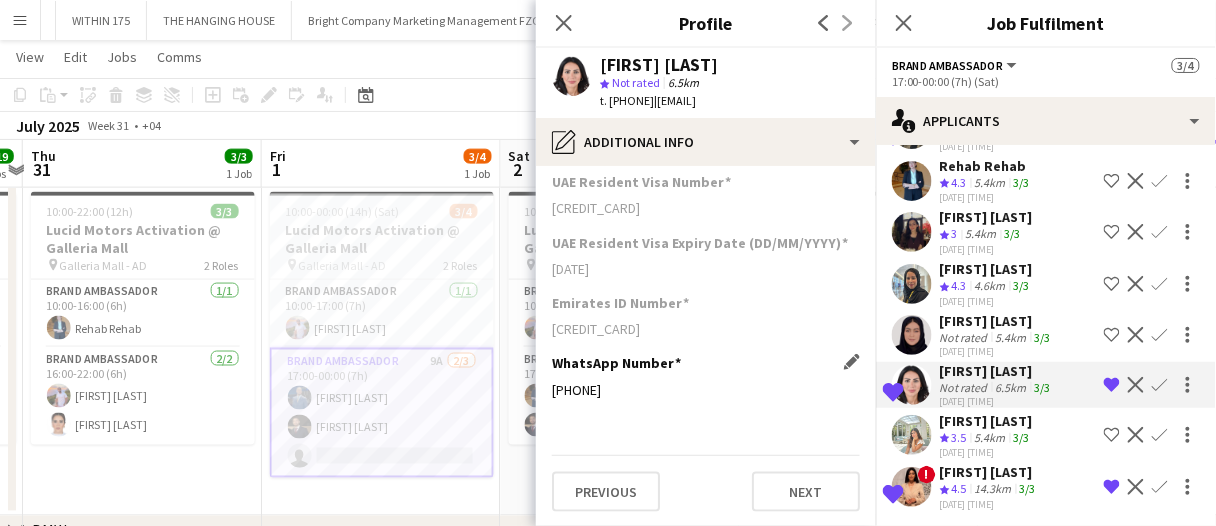 drag, startPoint x: 653, startPoint y: 384, endPoint x: 553, endPoint y: 391, distance: 100.2447 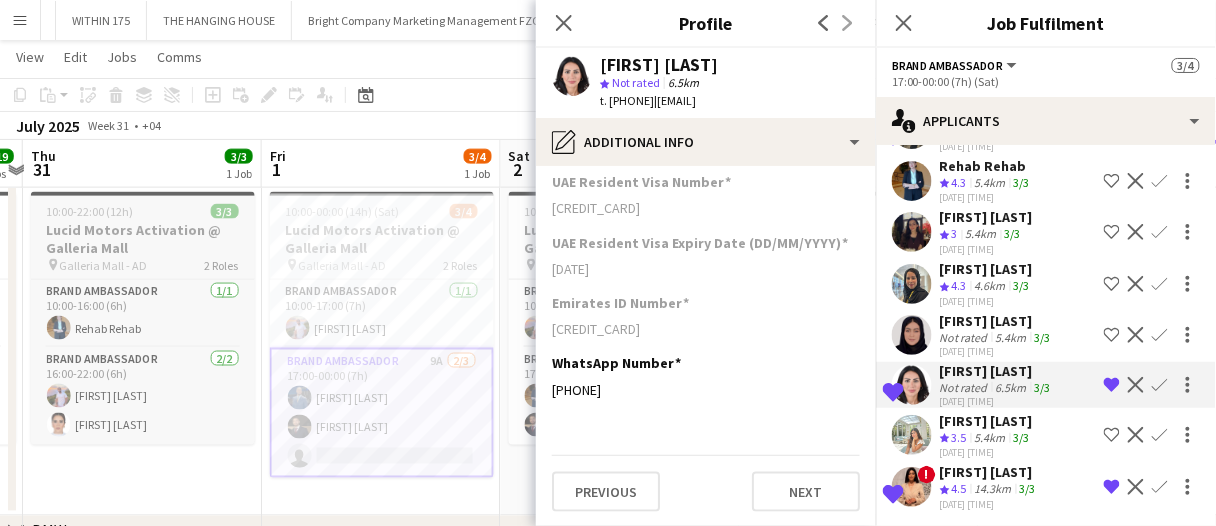 copy on "9613009976" 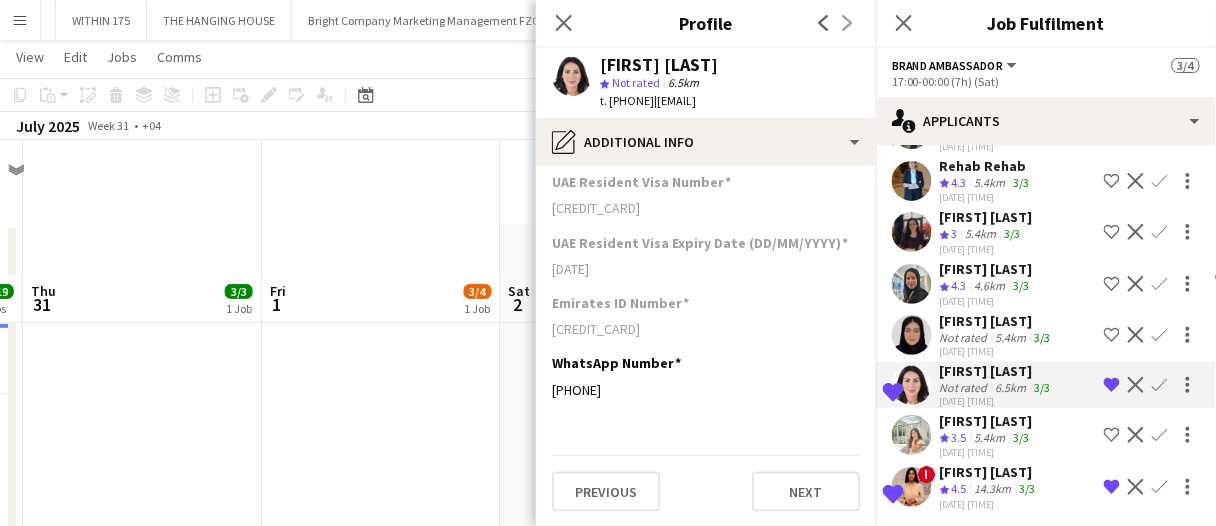 scroll, scrollTop: 600, scrollLeft: 0, axis: vertical 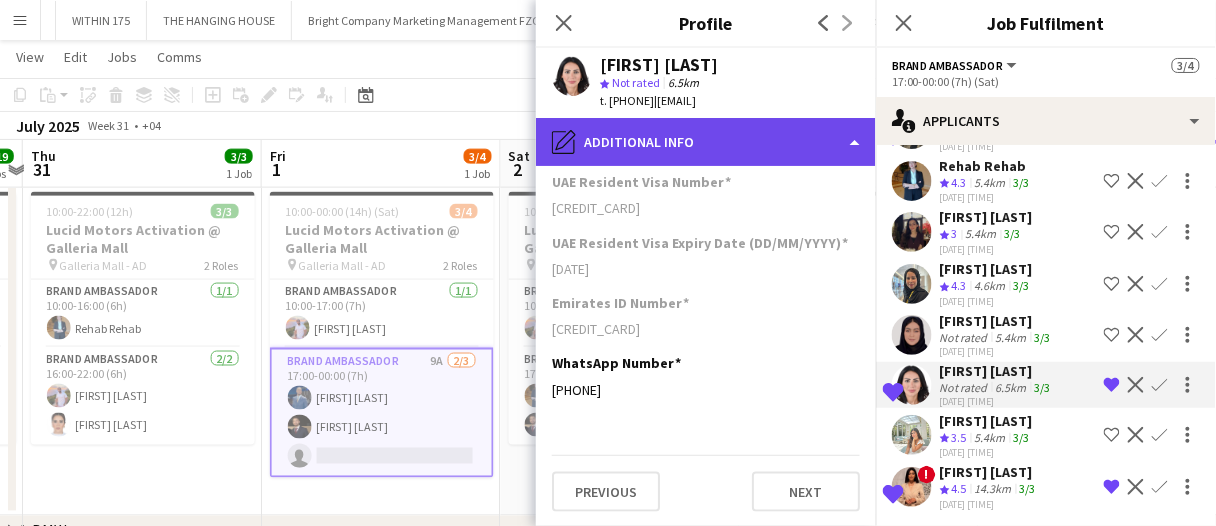 click on "pencil4
Additional info" 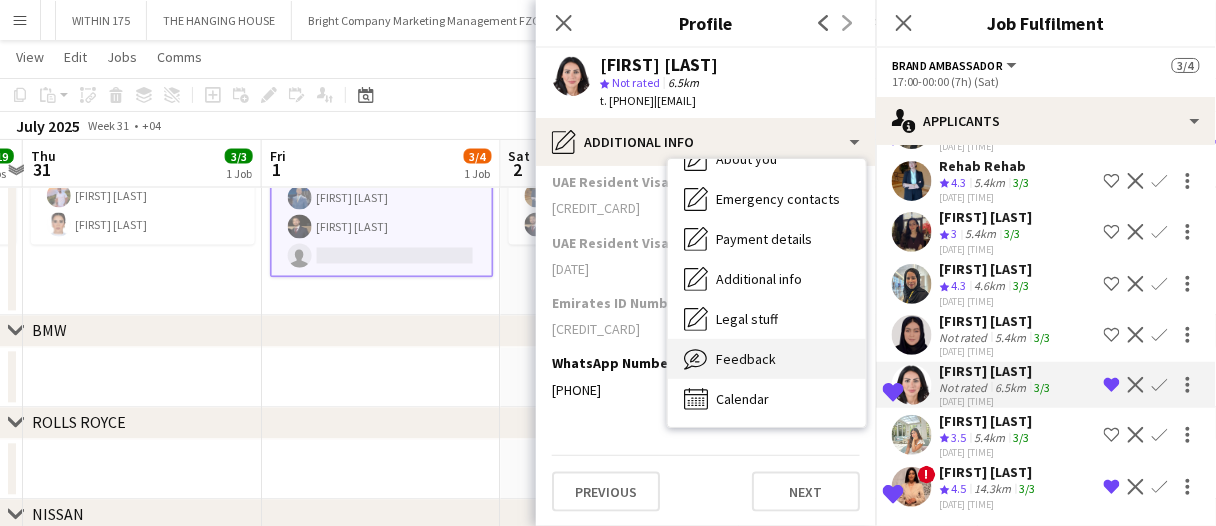 click on "Feedback" at bounding box center [746, 359] 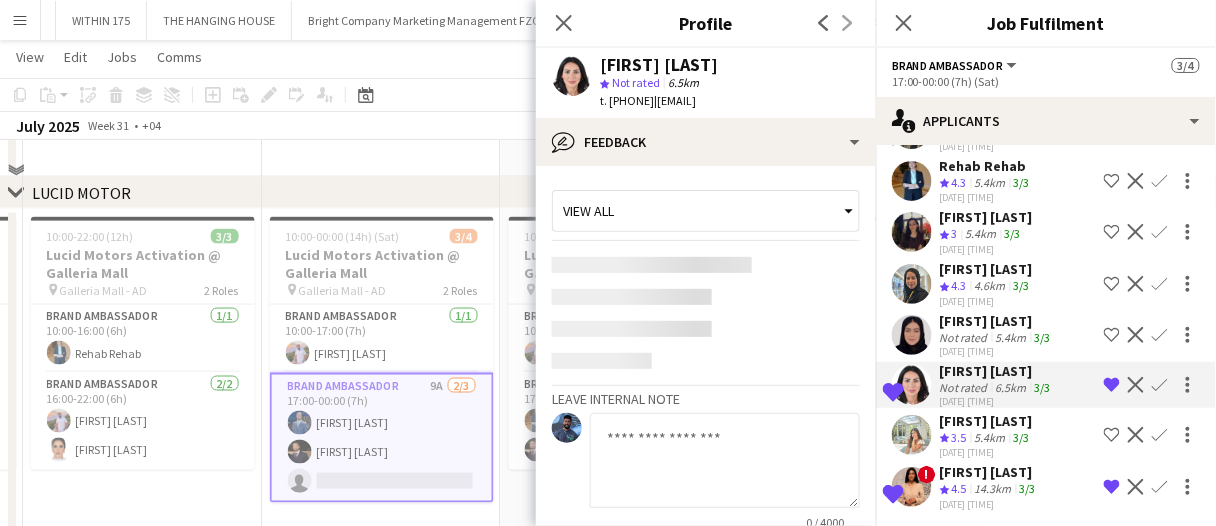 scroll, scrollTop: 500, scrollLeft: 0, axis: vertical 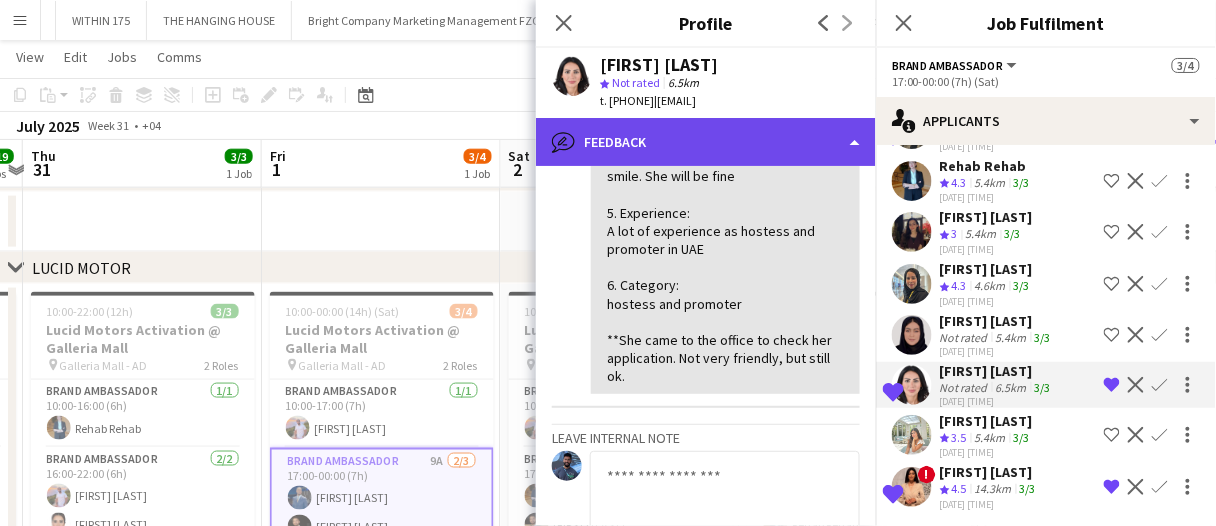 click on "bubble-pencil
Feedback" 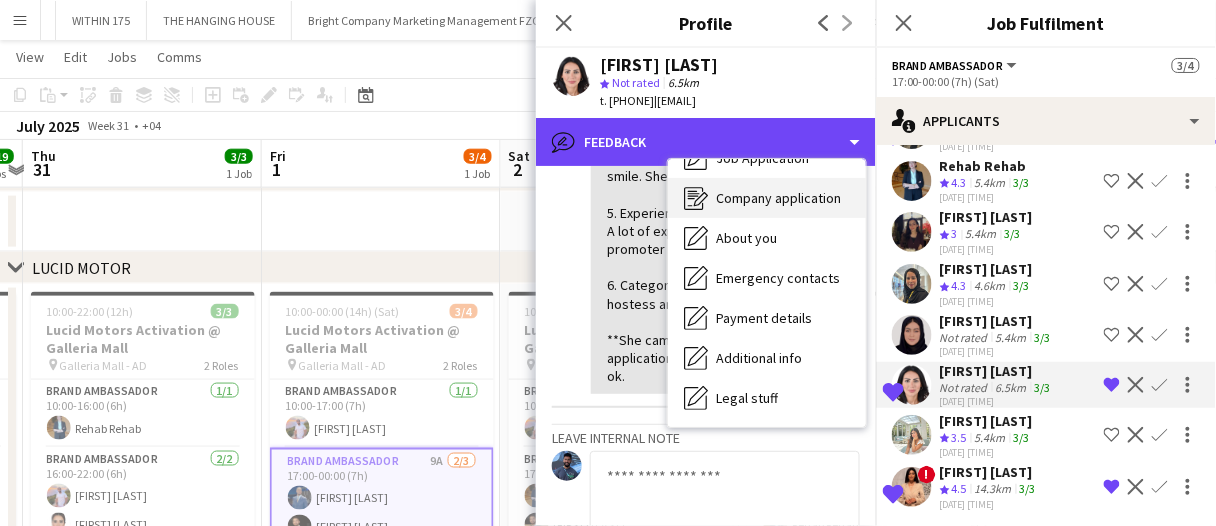 scroll, scrollTop: 0, scrollLeft: 0, axis: both 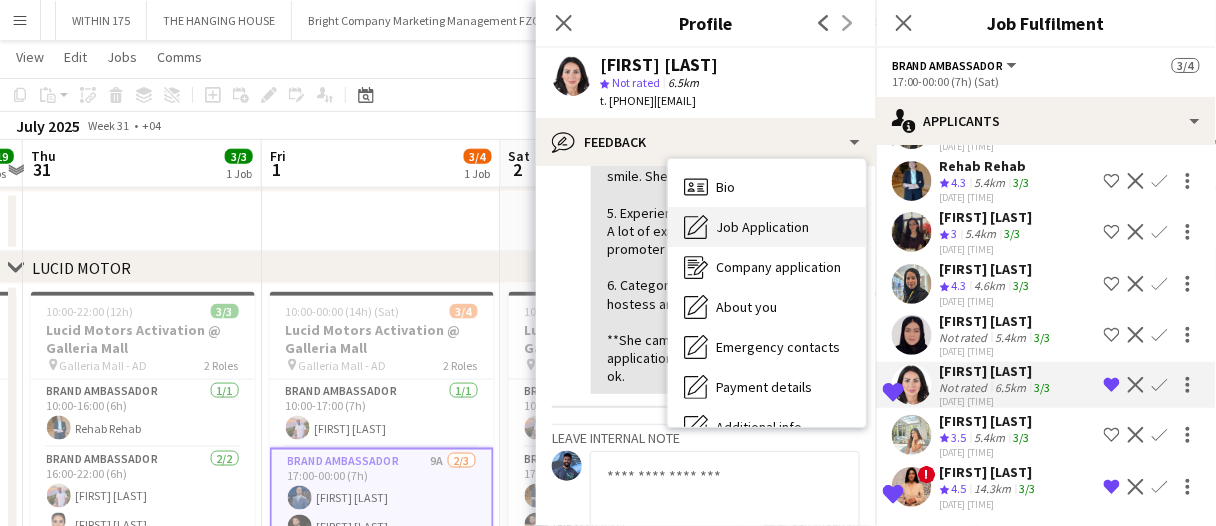 click on "Job Application" at bounding box center (762, 227) 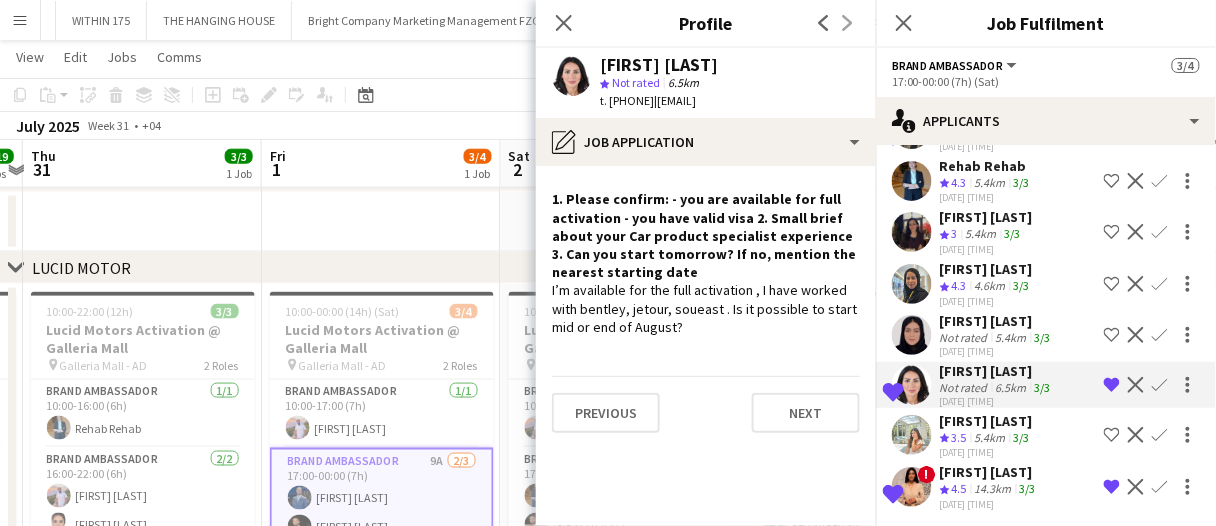 click on "Fri   1   3/4   1 Job" at bounding box center (381, 164) 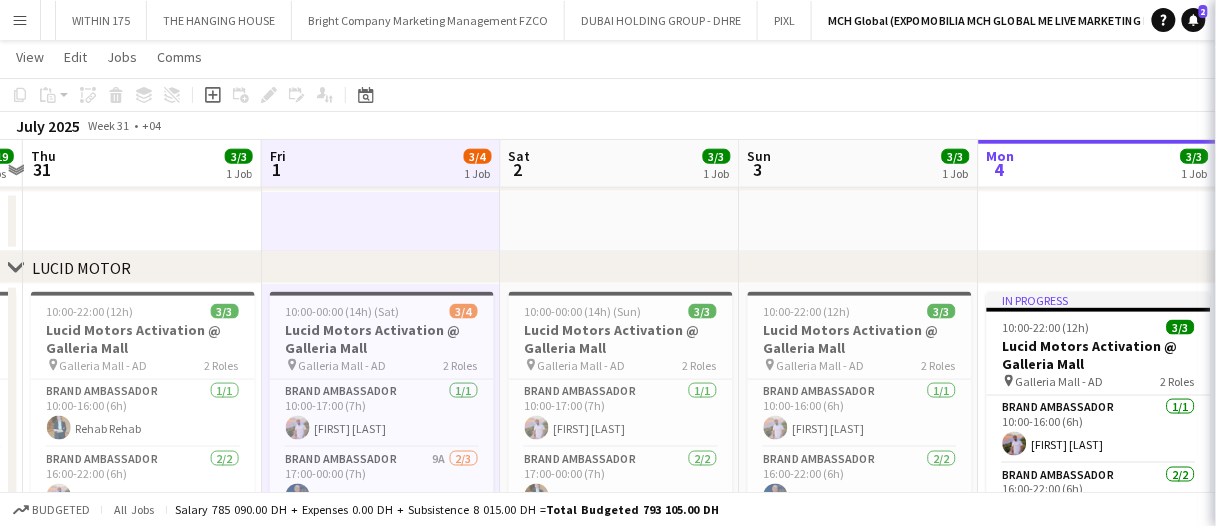 scroll, scrollTop: 0, scrollLeft: 0, axis: both 